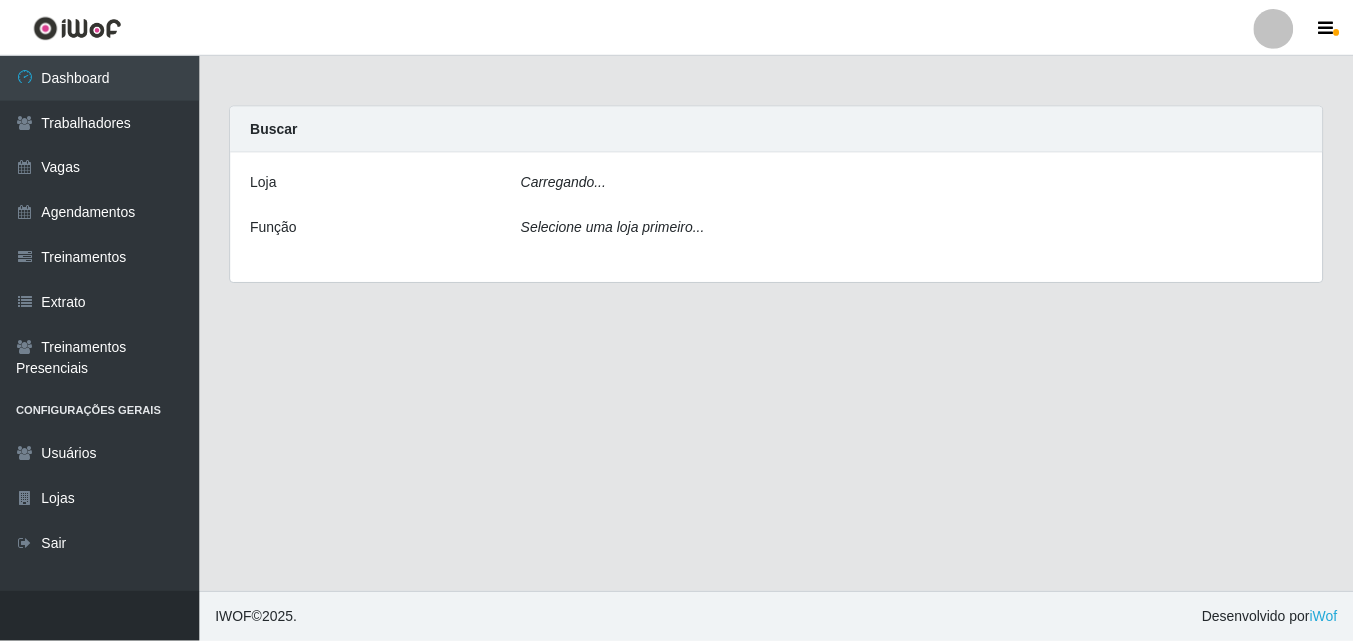scroll, scrollTop: 0, scrollLeft: 0, axis: both 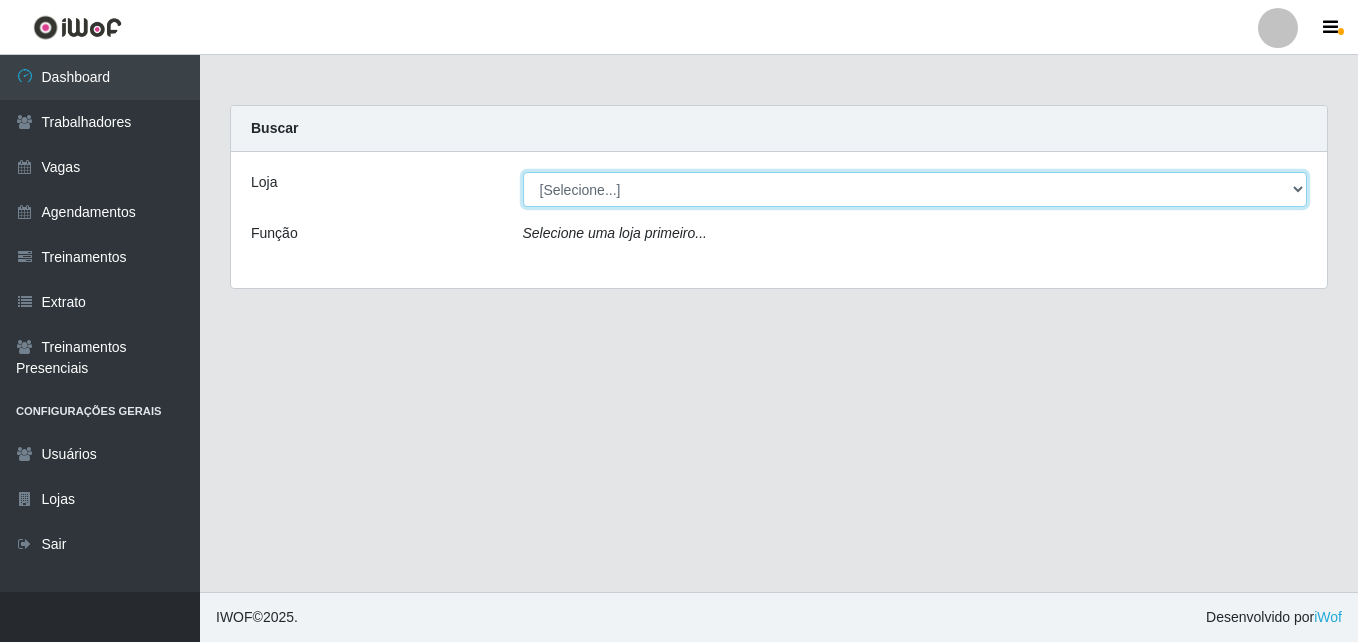click on "[Selecione...] Bemais Supermercados - [CITY]" at bounding box center [915, 189] 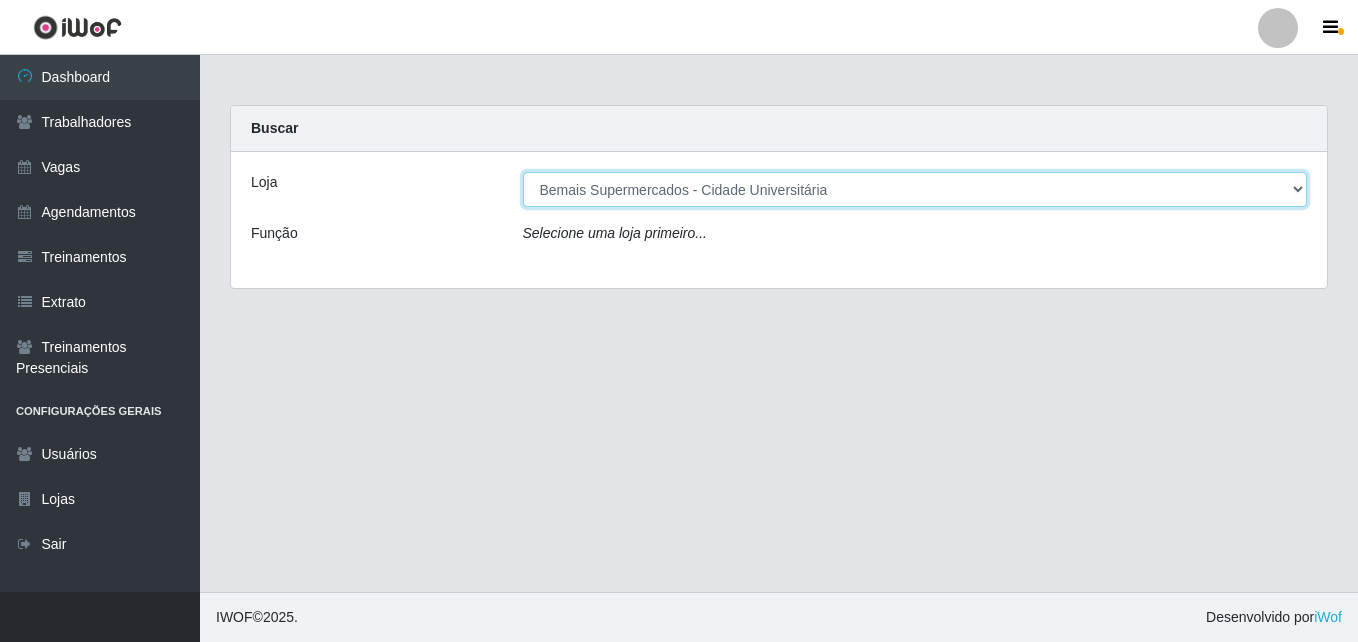 click on "[Selecione...] Bemais Supermercados - [CITY]" at bounding box center [915, 189] 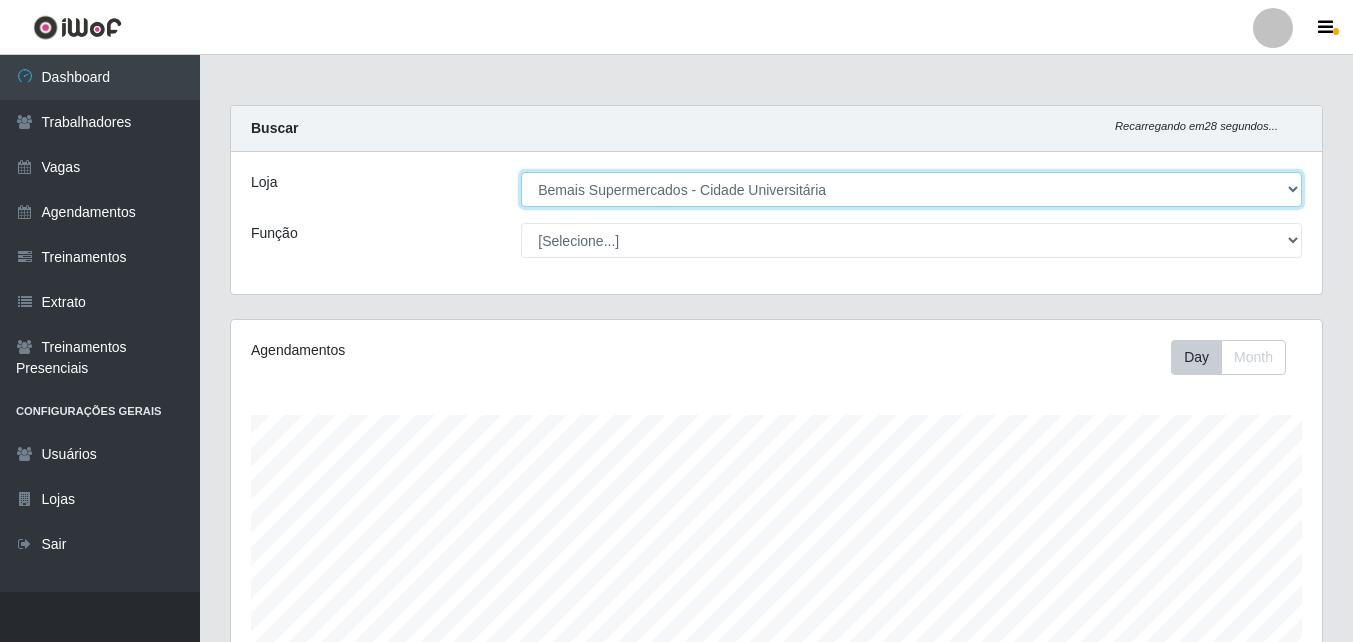 scroll, scrollTop: 999585, scrollLeft: 998909, axis: both 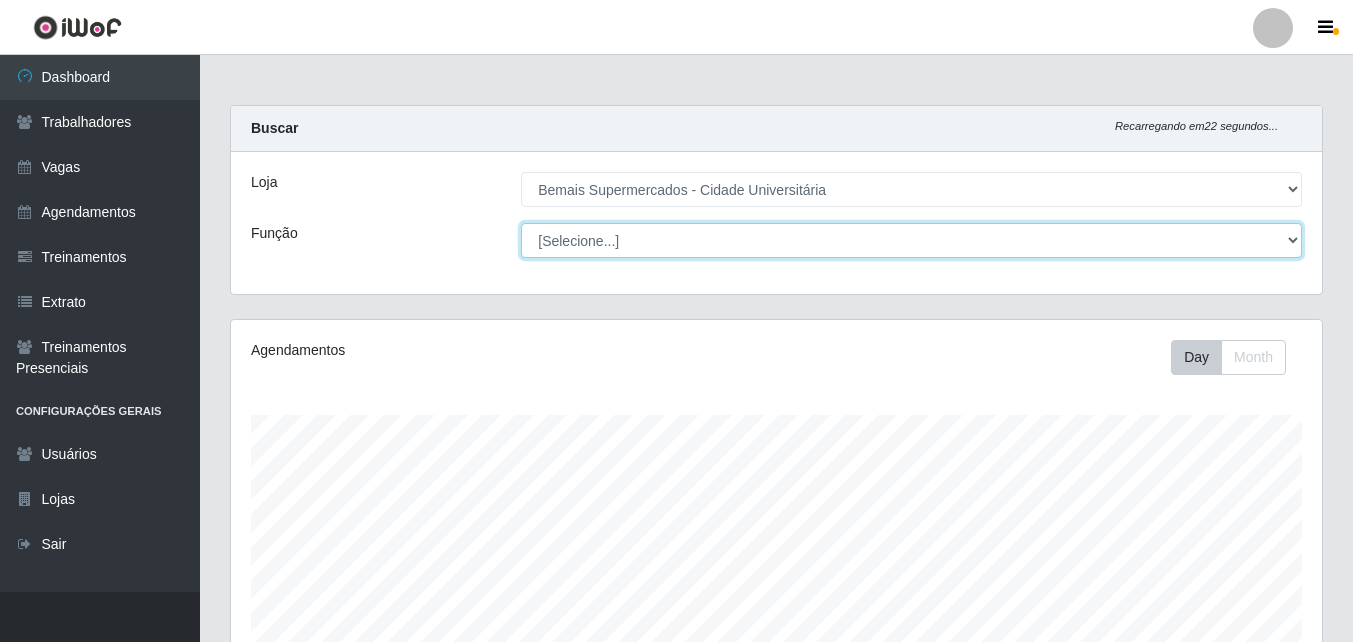 click on "[Selecione...] ASG ASG + ASG ++ Auxiliar de Estacionamento Auxiliar de Estacionamento + Auxiliar de Estacionamento ++ Auxiliar de Sushiman Auxiliar de Sushiman+ Auxiliar de Sushiman++ Balconista de Açougue  Balconista de Açougue + Balconista de Açougue ++ Balconista de Frios Balconista de Frios + Balconista de Frios ++ Balconista de Padaria  Balconista de Padaria + Balconista de Padaria ++ Embalador Embalador + Embalador ++ Operador de Caixa Operador de Caixa + Operador de Caixa ++ Repositor  Repositor + Repositor ++ Repositor de Hortifruti Repositor de Hortifruti + Repositor de Hortifruti ++" at bounding box center [911, 240] 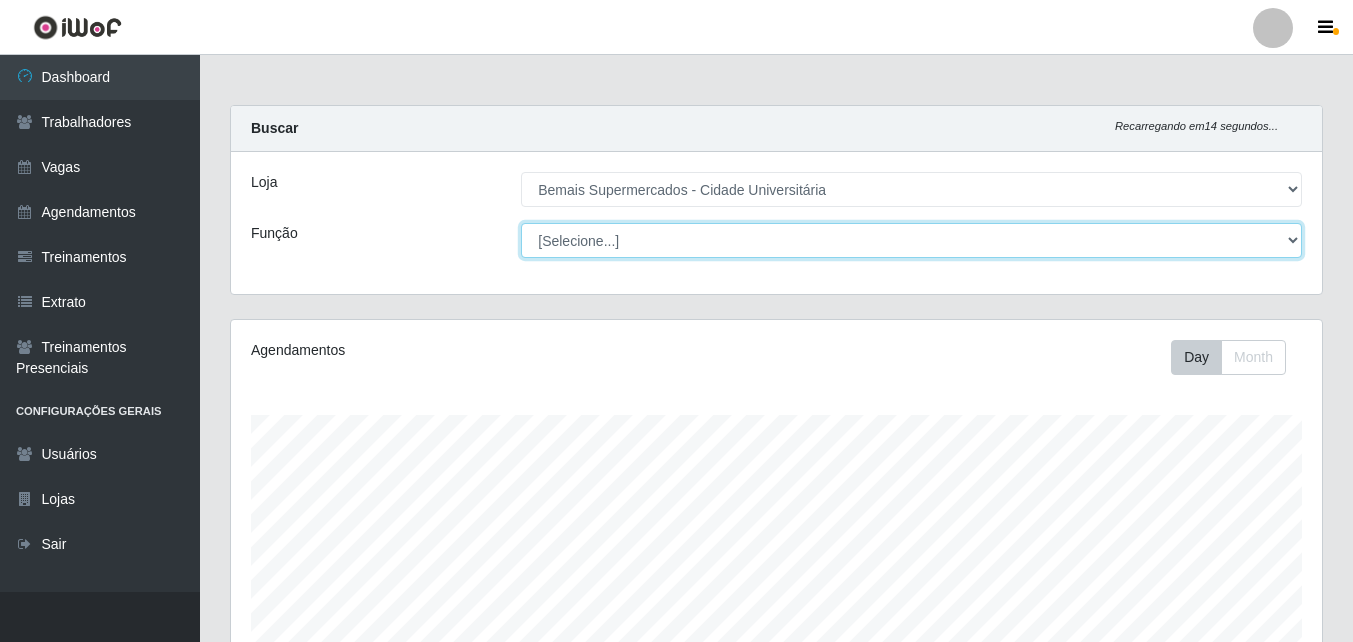 select on "120" 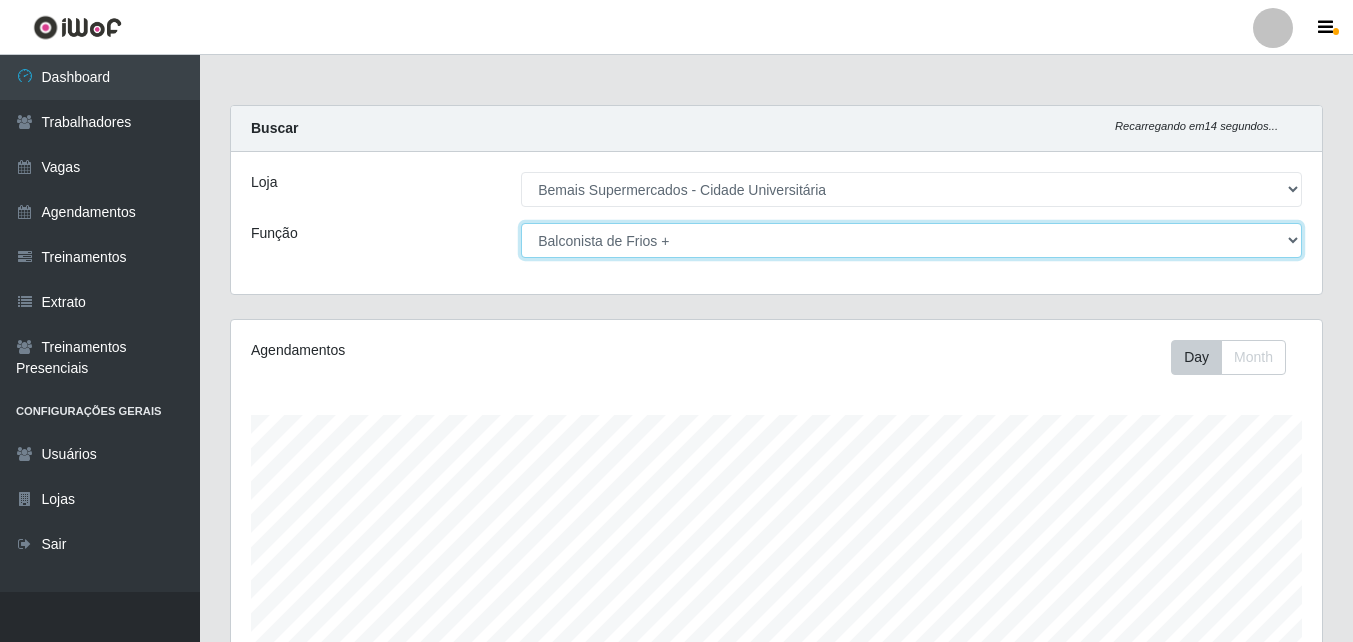click on "[Selecione...] ASG ASG + ASG ++ Auxiliar de Estacionamento Auxiliar de Estacionamento + Auxiliar de Estacionamento ++ Auxiliar de Sushiman Auxiliar de Sushiman+ Auxiliar de Sushiman++ Balconista de Açougue  Balconista de Açougue + Balconista de Açougue ++ Balconista de Frios Balconista de Frios + Balconista de Frios ++ Balconista de Padaria  Balconista de Padaria + Balconista de Padaria ++ Embalador Embalador + Embalador ++ Operador de Caixa Operador de Caixa + Operador de Caixa ++ Repositor  Repositor + Repositor ++ Repositor de Hortifruti Repositor de Hortifruti + Repositor de Hortifruti ++" at bounding box center (911, 240) 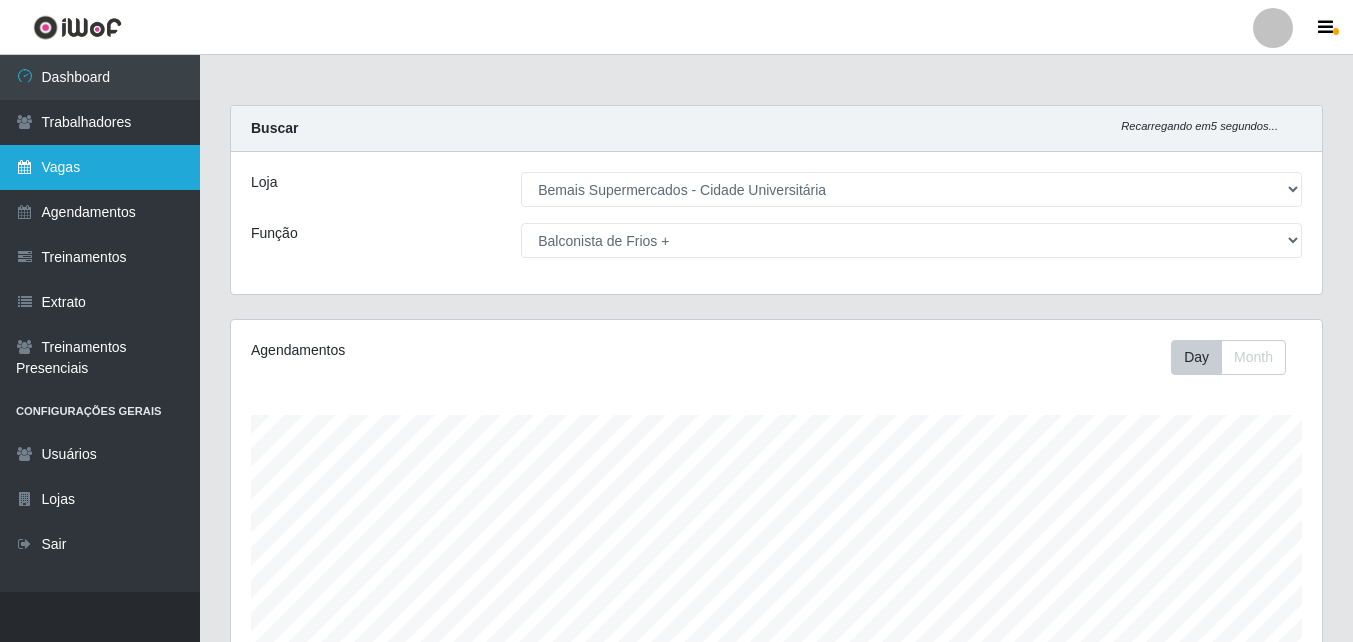 click on "Vagas" at bounding box center [100, 167] 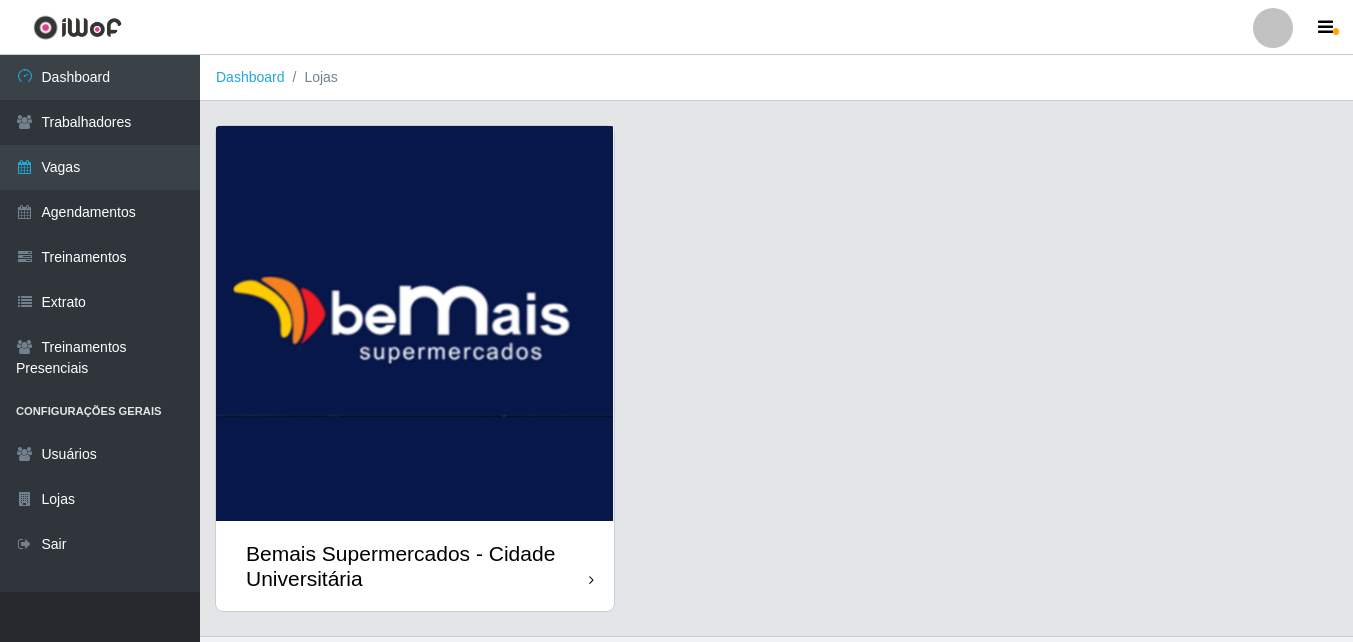 click at bounding box center (415, 323) 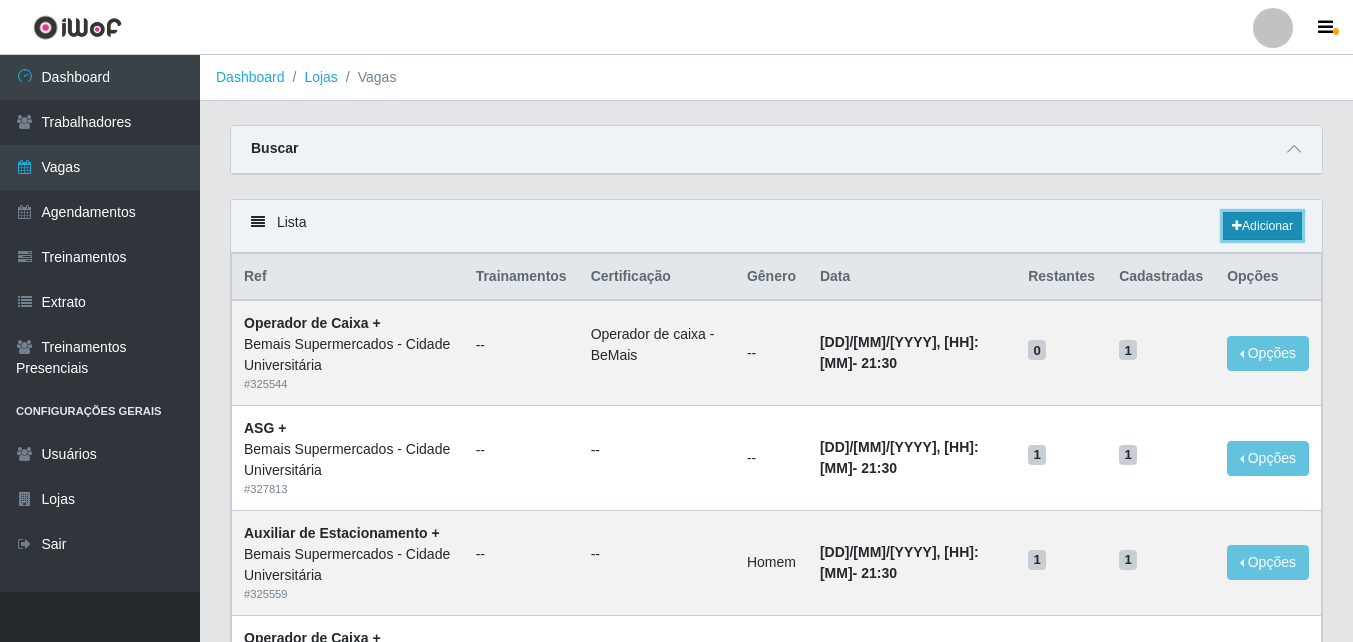 click on "Adicionar" at bounding box center [1262, 226] 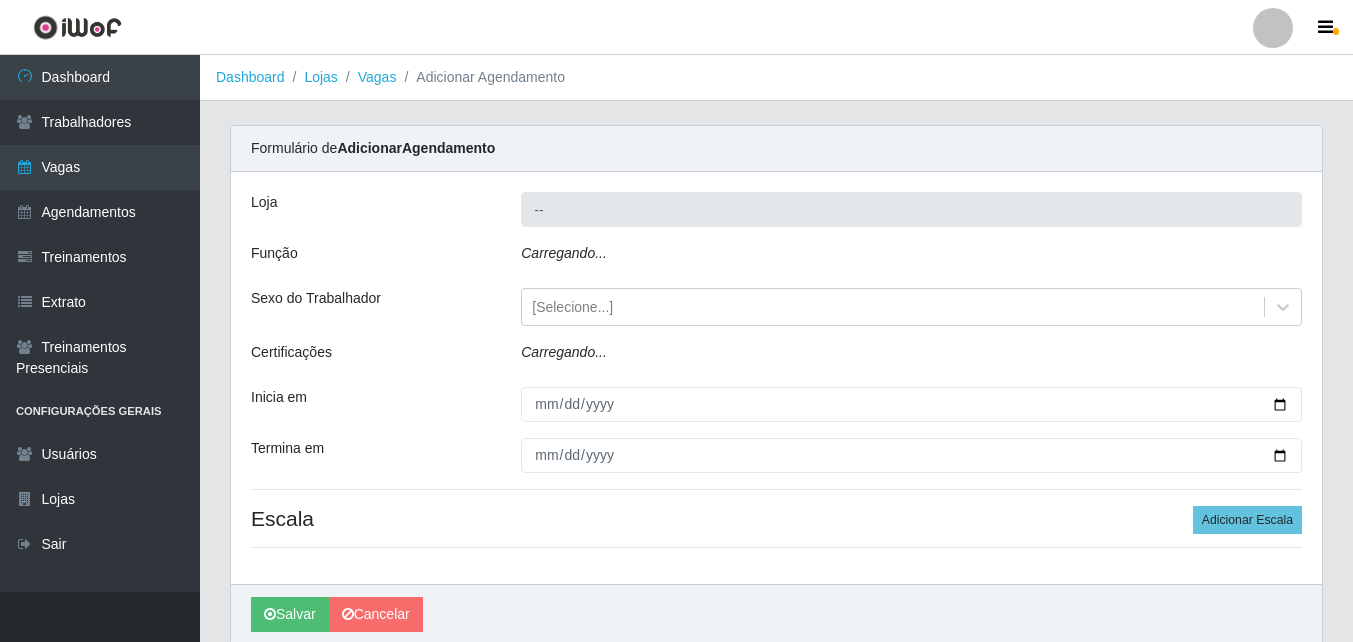 type on "Bemais Supermercados - Cidade Universitária" 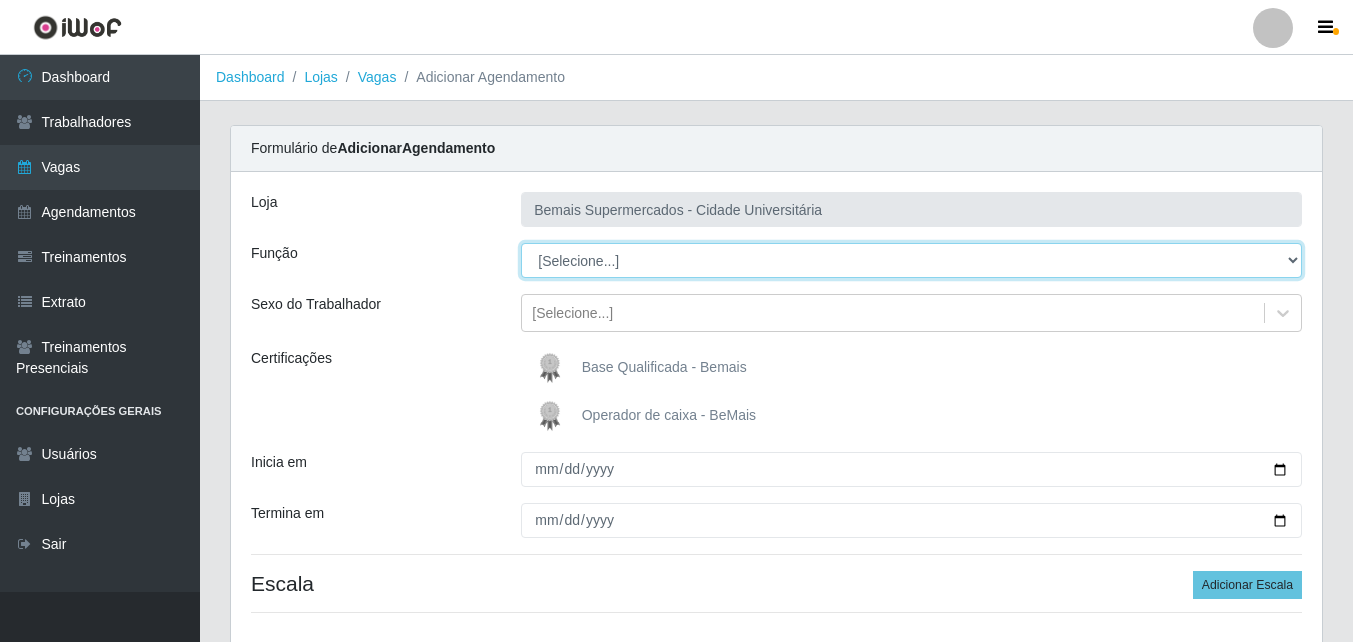 click on "[Selecione...] ASG ASG + ASG ++ Auxiliar de Estacionamento Auxiliar de Estacionamento + Auxiliar de Estacionamento ++ Auxiliar de Sushiman Auxiliar de Sushiman+ Auxiliar de Sushiman++ Balconista de Açougue  Balconista de Açougue + Balconista de Açougue ++ Balconista de Frios Balconista de Frios + Balconista de Frios ++ Balconista de Padaria  Balconista de Padaria + Balconista de Padaria ++ Embalador Embalador + Embalador ++ Operador de Caixa Operador de Caixa + Operador de Caixa ++ Repositor  Repositor + Repositor ++ Repositor de Hortifruti Repositor de Hortifruti + Repositor de Hortifruti ++" at bounding box center (911, 260) 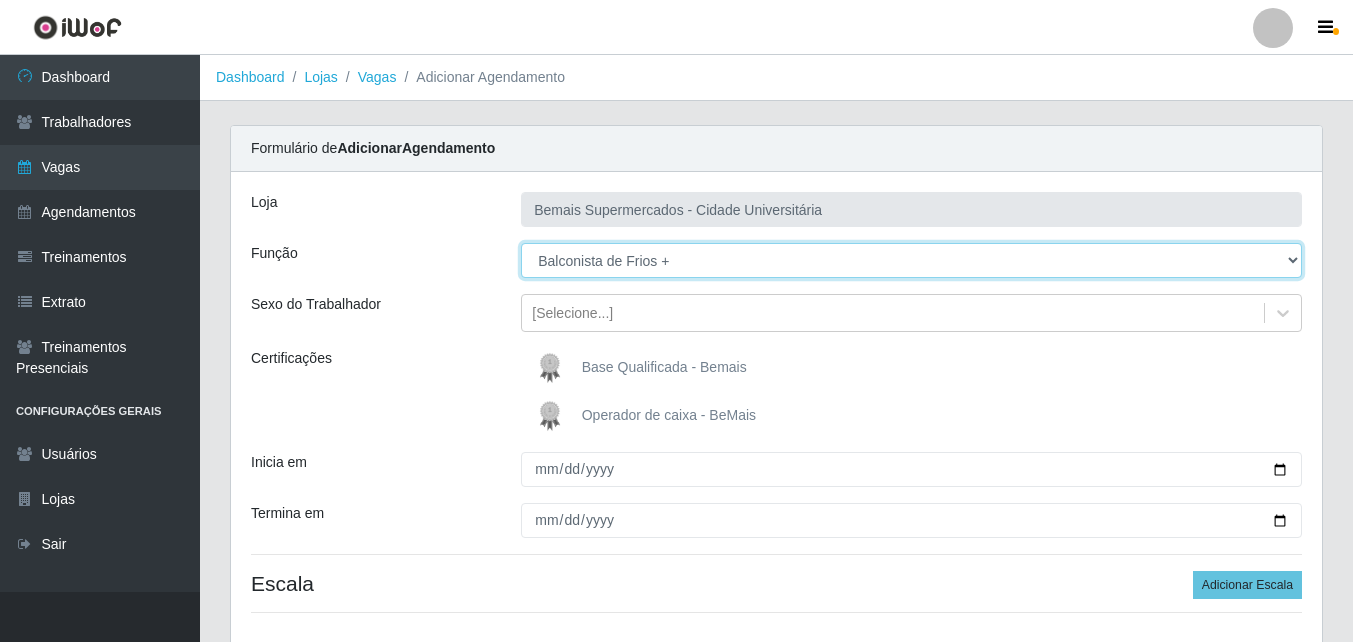 click on "[Selecione...] ASG ASG + ASG ++ Auxiliar de Estacionamento Auxiliar de Estacionamento + Auxiliar de Estacionamento ++ Auxiliar de Sushiman Auxiliar de Sushiman+ Auxiliar de Sushiman++ Balconista de Açougue  Balconista de Açougue + Balconista de Açougue ++ Balconista de Frios Balconista de Frios + Balconista de Frios ++ Balconista de Padaria  Balconista de Padaria + Balconista de Padaria ++ Embalador Embalador + Embalador ++ Operador de Caixa Operador de Caixa + Operador de Caixa ++ Repositor  Repositor + Repositor ++ Repositor de Hortifruti Repositor de Hortifruti + Repositor de Hortifruti ++" at bounding box center [911, 260] 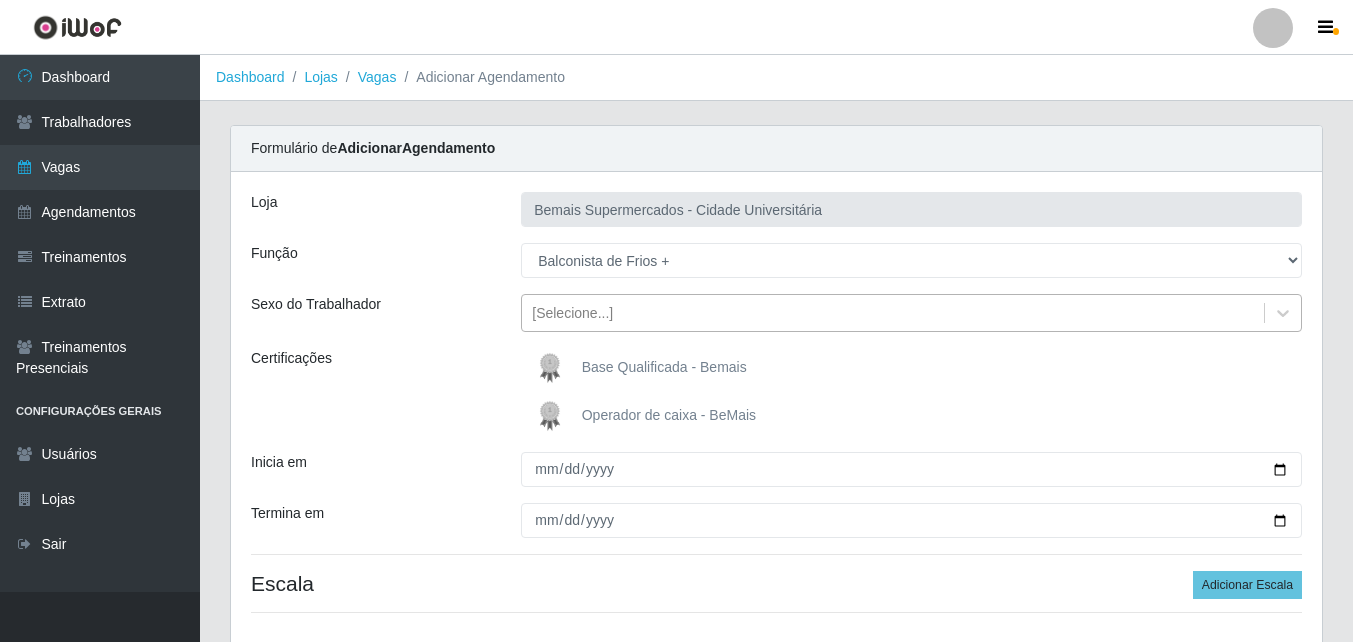click on "[Selecione...]" at bounding box center (572, 313) 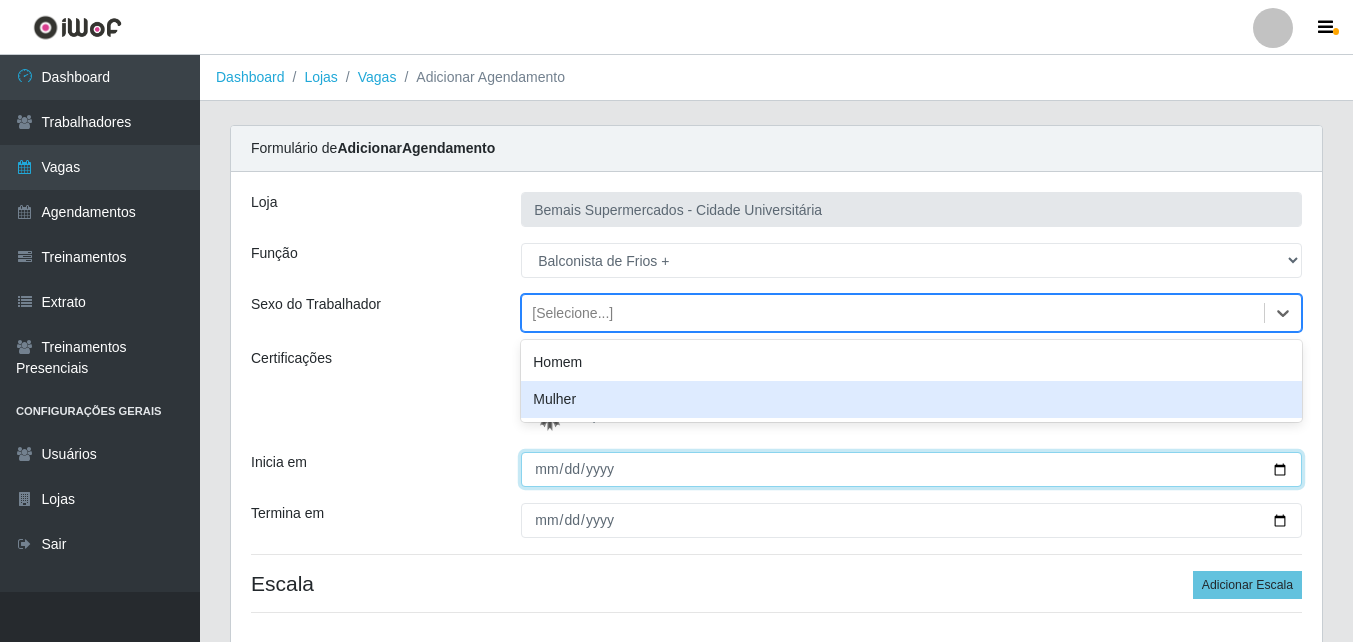 click on "Inicia em" at bounding box center [911, 469] 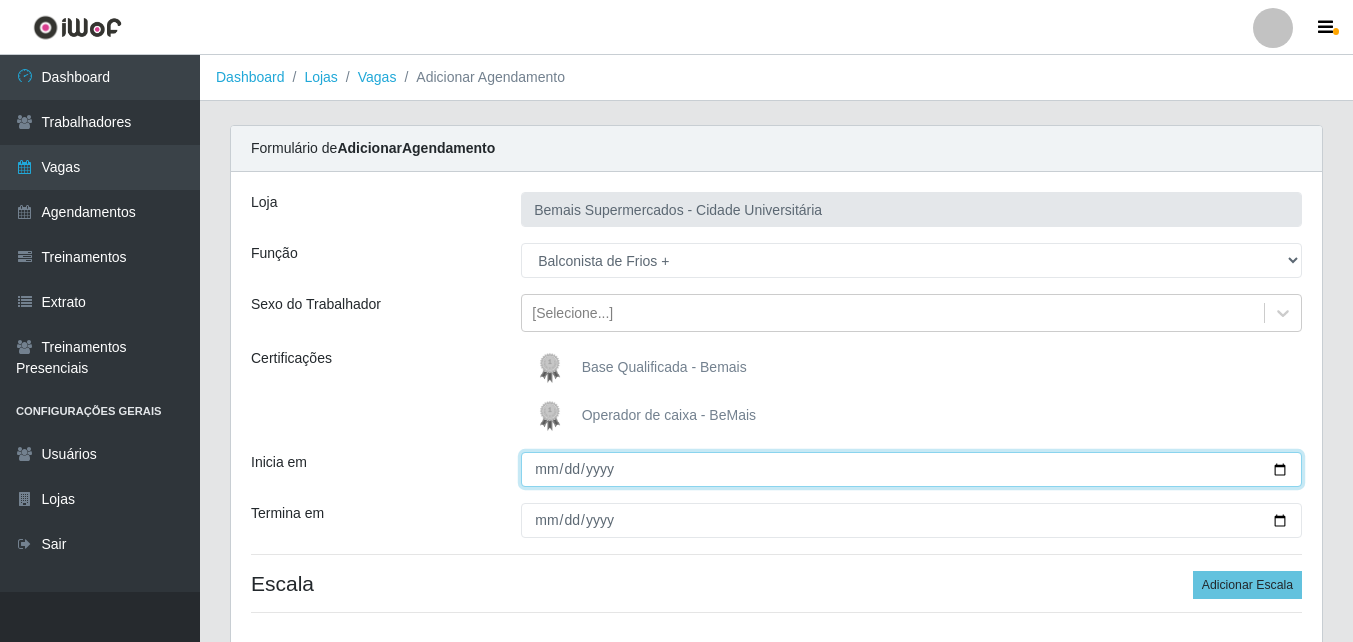 click on "Inicia em" at bounding box center [911, 469] 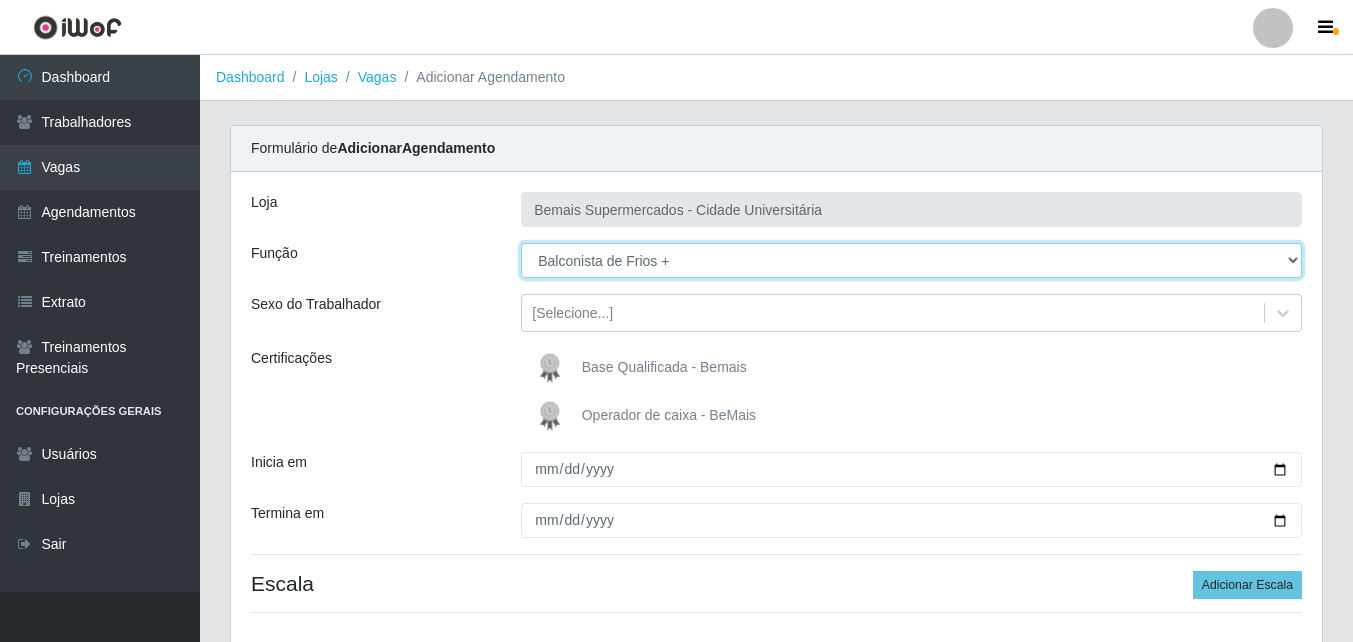 click on "[Selecione...] ASG ASG + ASG ++ Auxiliar de Estacionamento Auxiliar de Estacionamento + Auxiliar de Estacionamento ++ Auxiliar de Sushiman Auxiliar de Sushiman+ Auxiliar de Sushiman++ Balconista de Açougue  Balconista de Açougue + Balconista de Açougue ++ Balconista de Frios Balconista de Frios + Balconista de Frios ++ Balconista de Padaria  Balconista de Padaria + Balconista de Padaria ++ Embalador Embalador + Embalador ++ Operador de Caixa Operador de Caixa + Operador de Caixa ++ Repositor  Repositor + Repositor ++ Repositor de Hortifruti Repositor de Hortifruti + Repositor de Hortifruti ++" at bounding box center [911, 260] 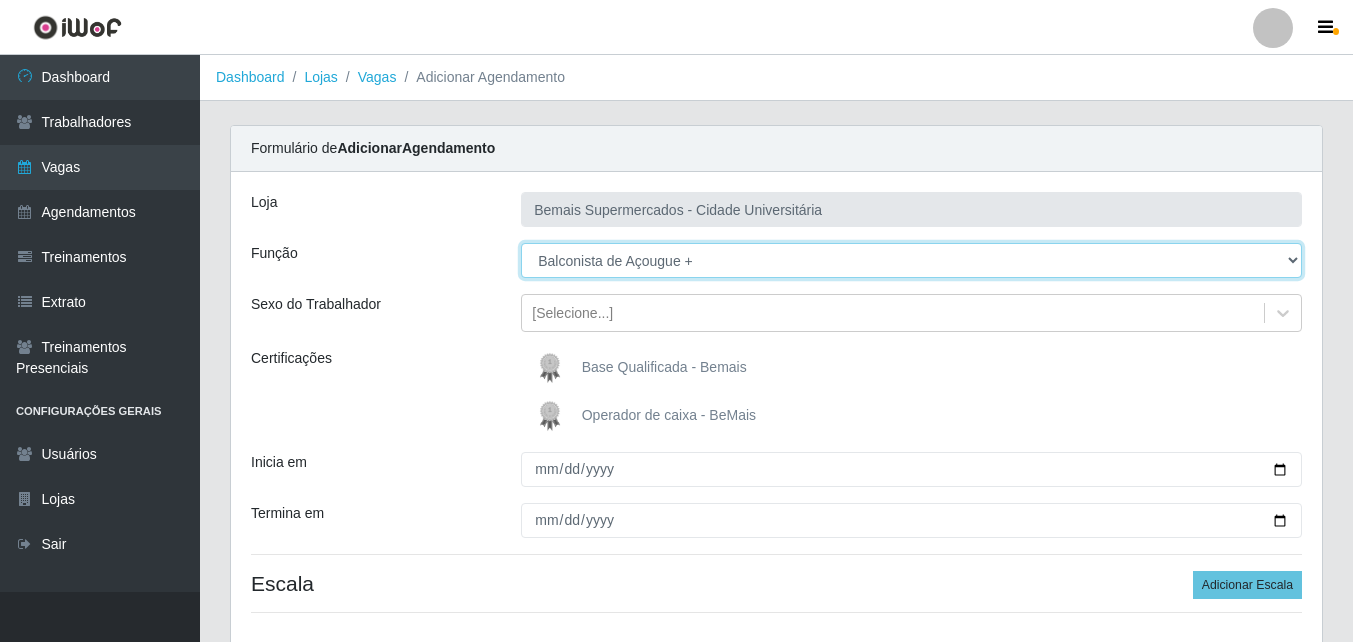 click on "[Selecione...] ASG ASG + ASG ++ Auxiliar de Estacionamento Auxiliar de Estacionamento + Auxiliar de Estacionamento ++ Auxiliar de Sushiman Auxiliar de Sushiman+ Auxiliar de Sushiman++ Balconista de Açougue  Balconista de Açougue + Balconista de Açougue ++ Balconista de Frios Balconista de Frios + Balconista de Frios ++ Balconista de Padaria  Balconista de Padaria + Balconista de Padaria ++ Embalador Embalador + Embalador ++ Operador de Caixa Operador de Caixa + Operador de Caixa ++ Repositor  Repositor + Repositor ++ Repositor de Hortifruti Repositor de Hortifruti + Repositor de Hortifruti ++" at bounding box center [911, 260] 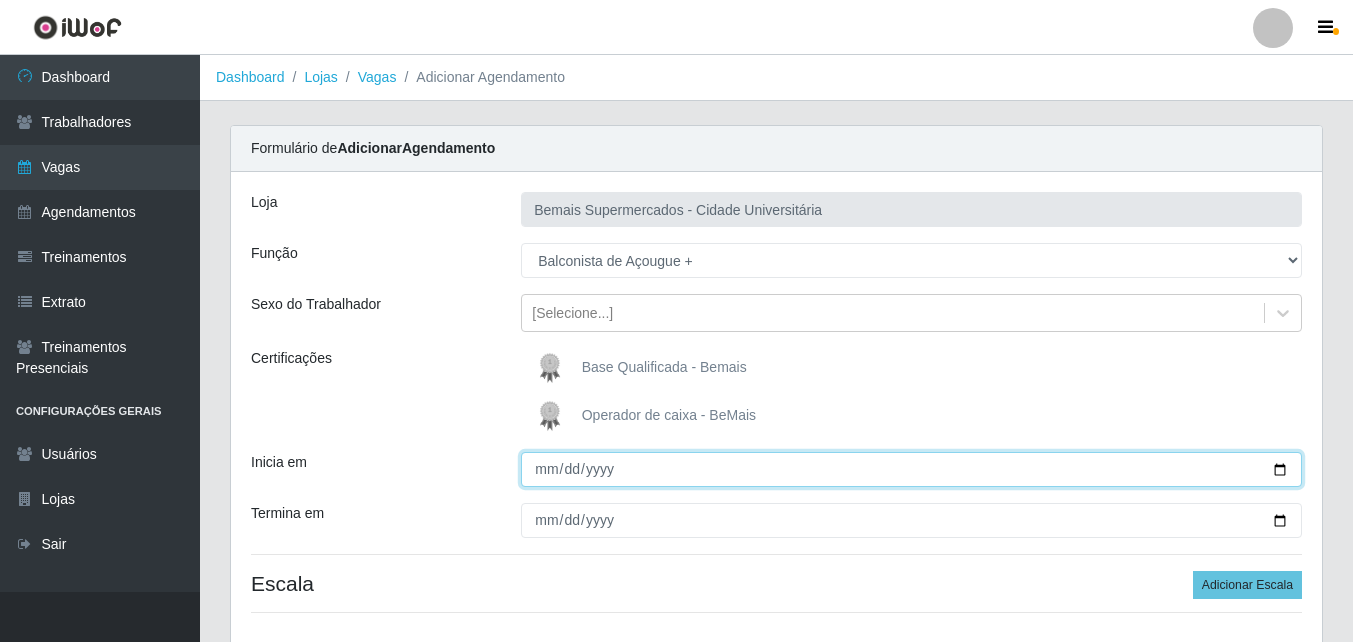 click on "Inicia em" at bounding box center (911, 469) 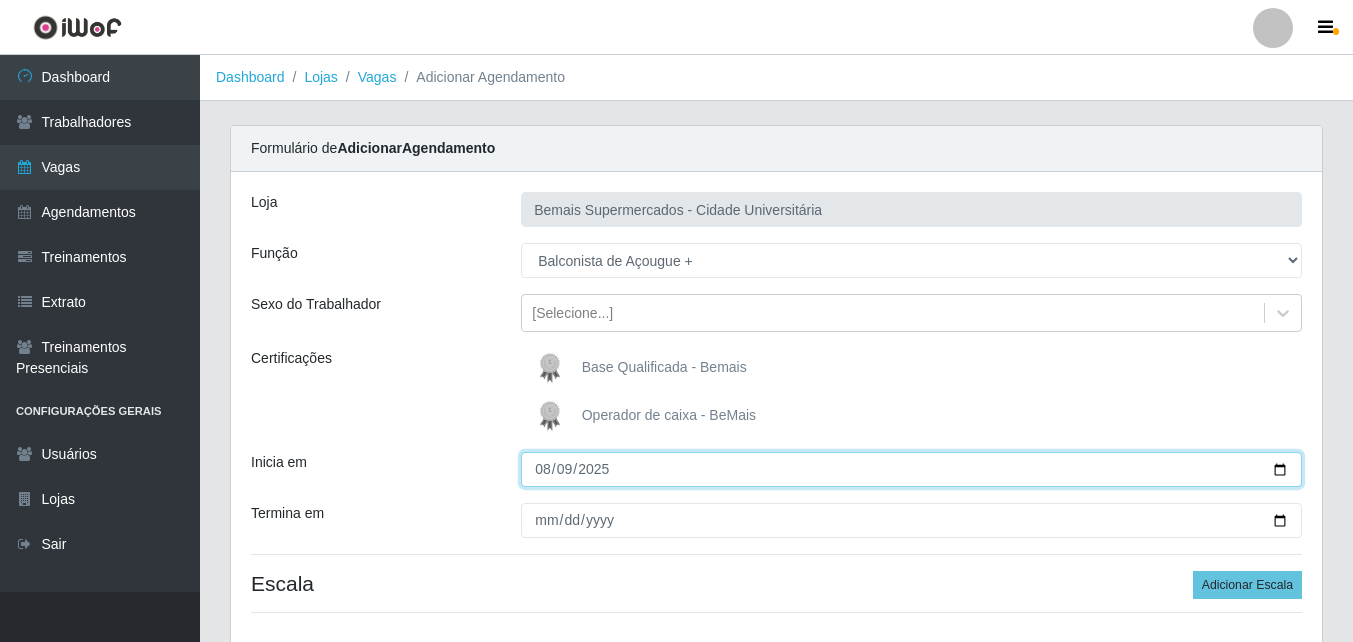 type on "2025-08-09" 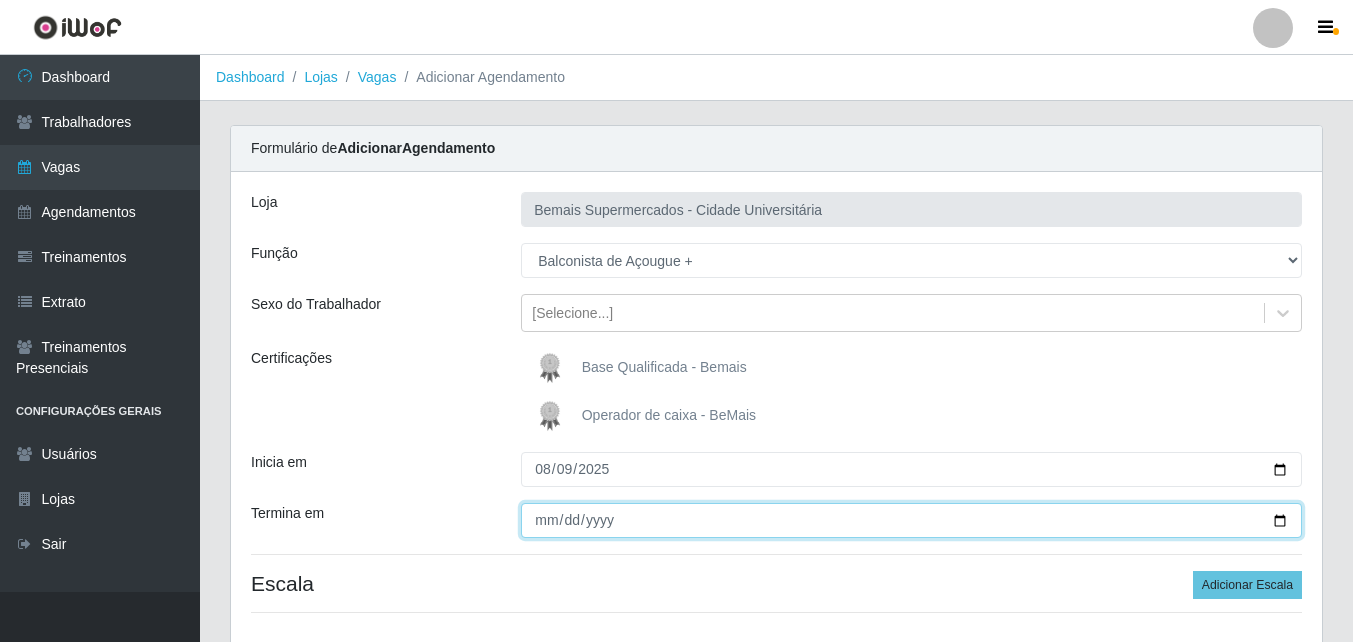 click on "Termina em" at bounding box center [911, 520] 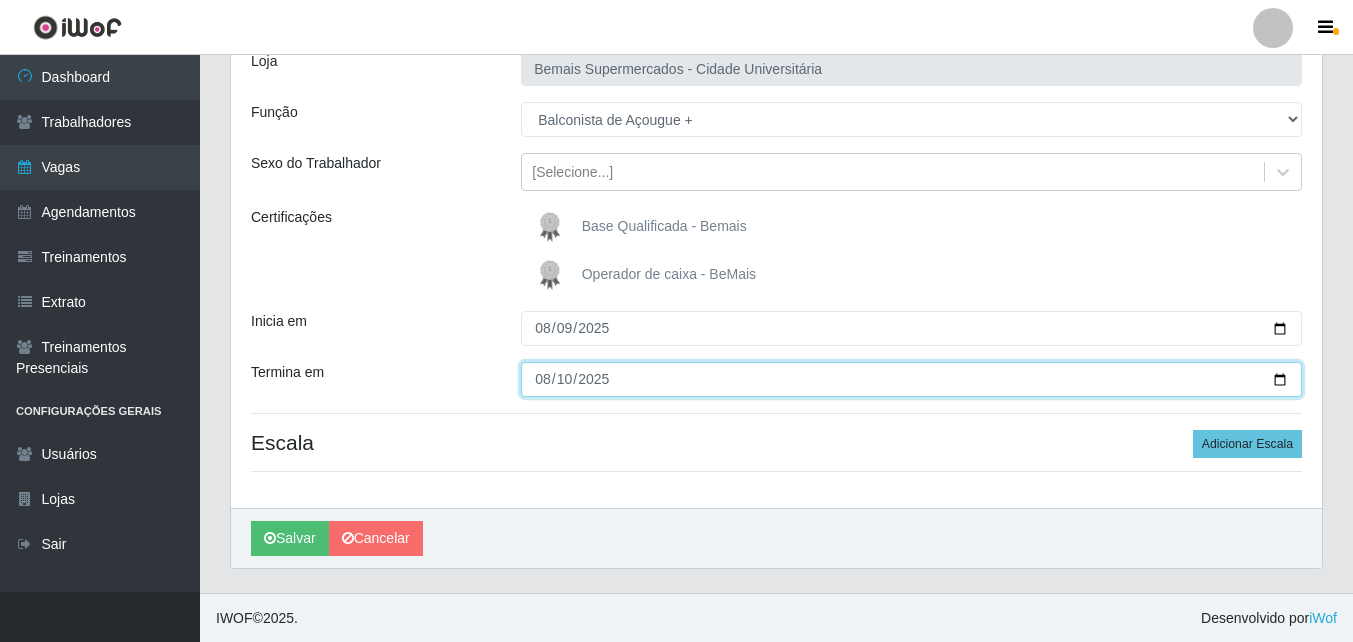 scroll, scrollTop: 142, scrollLeft: 0, axis: vertical 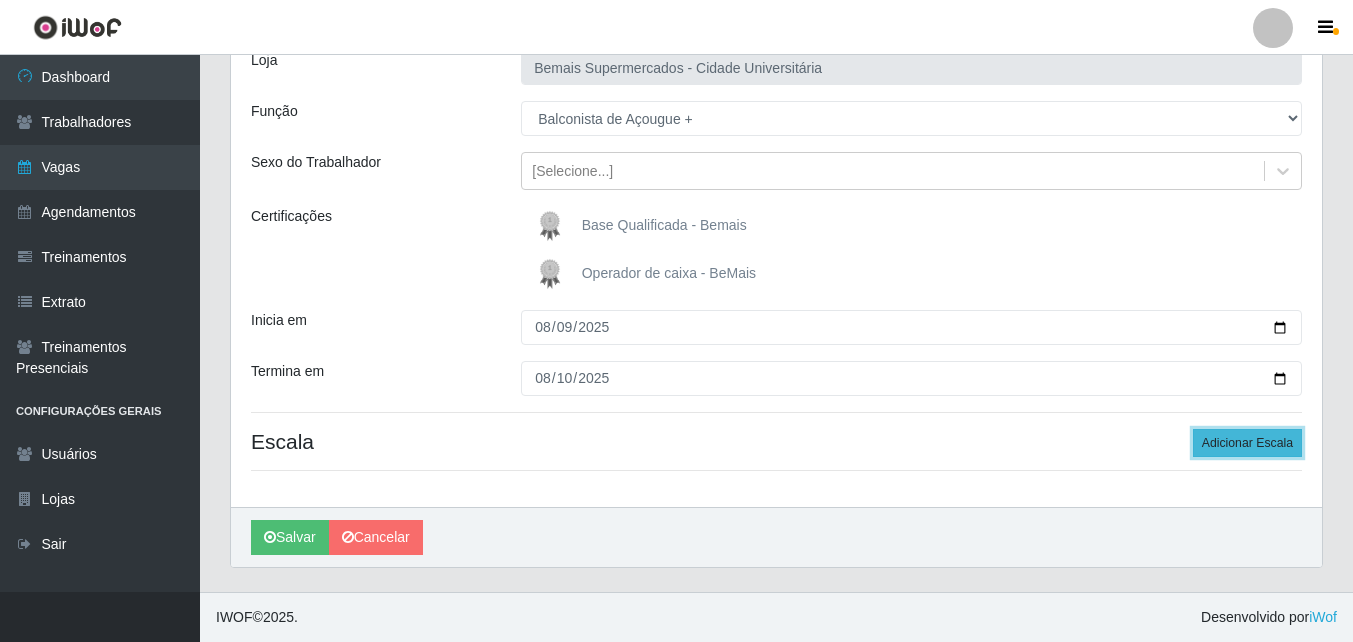 click on "Adicionar Escala" at bounding box center (1247, 443) 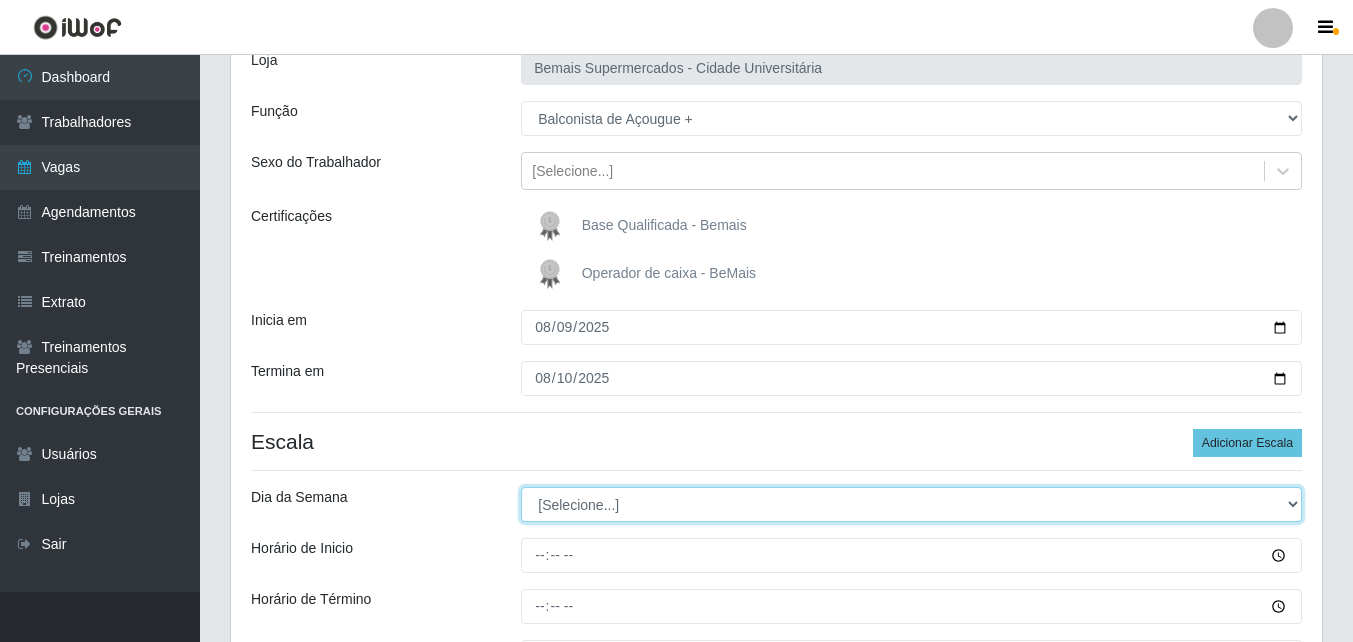 click on "[Selecione...] Segunda Terça Quarta Quinta Sexta Sábado Domingo" at bounding box center [911, 504] 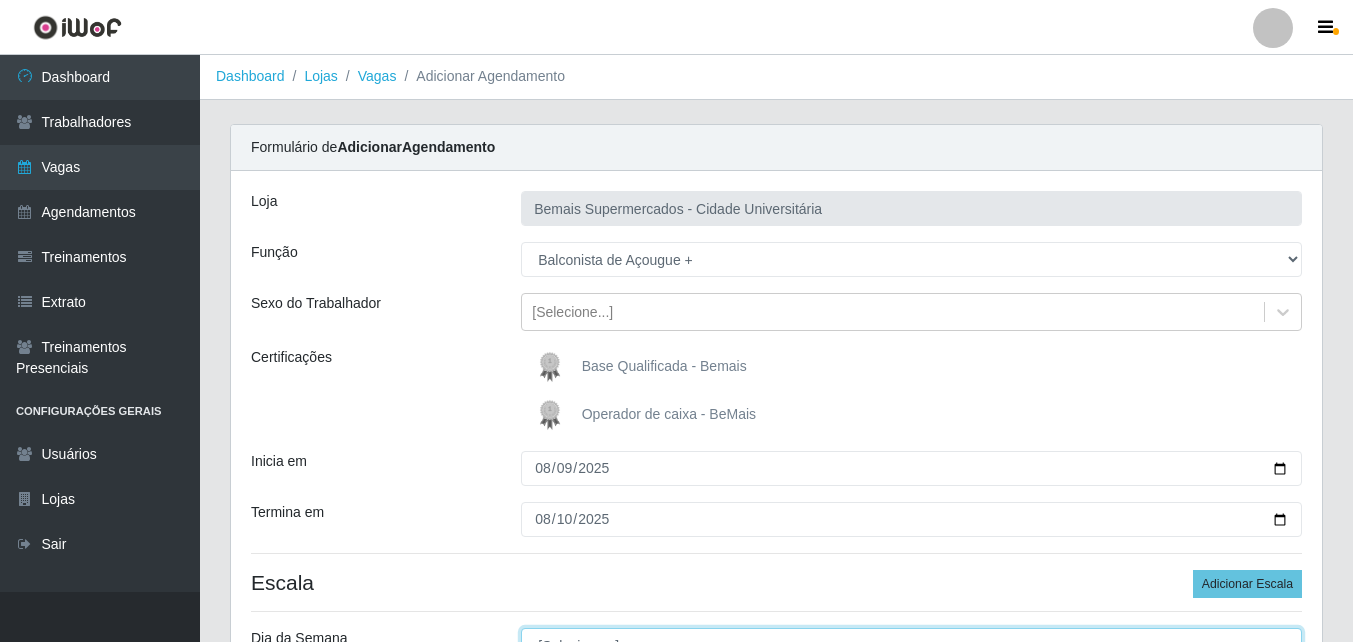 scroll, scrollTop: 0, scrollLeft: 0, axis: both 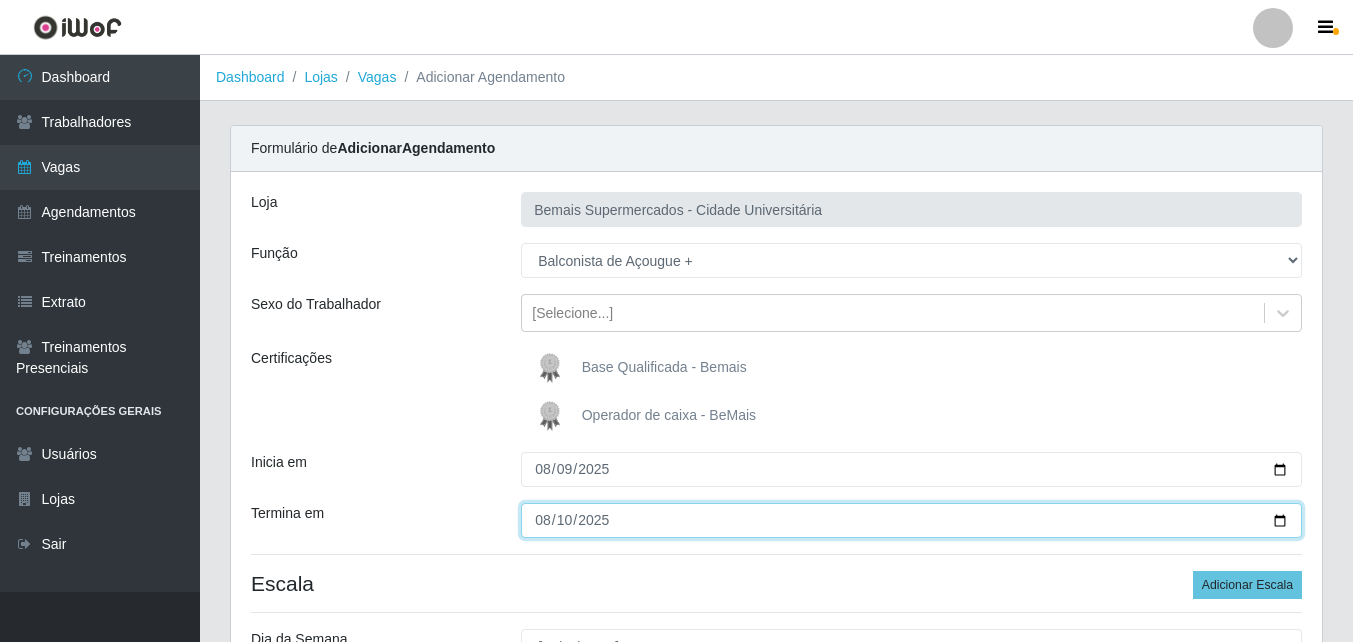 click on "2025-08-10" at bounding box center (911, 520) 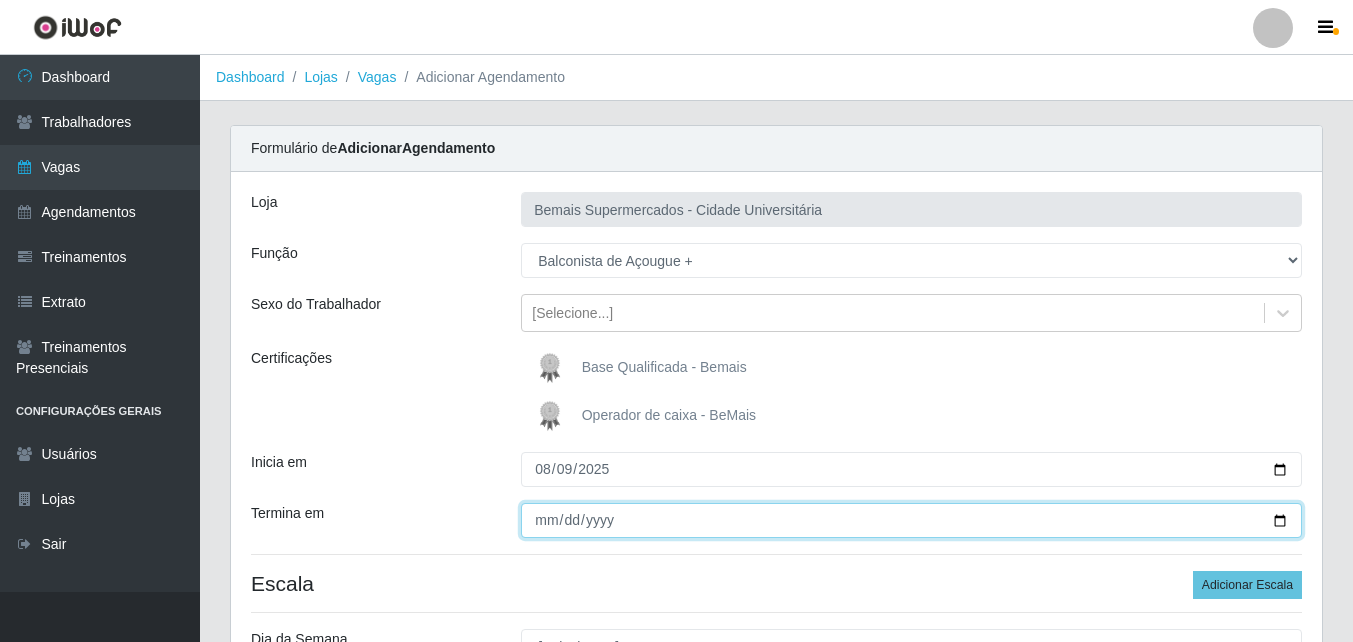 type on "2025-08-09" 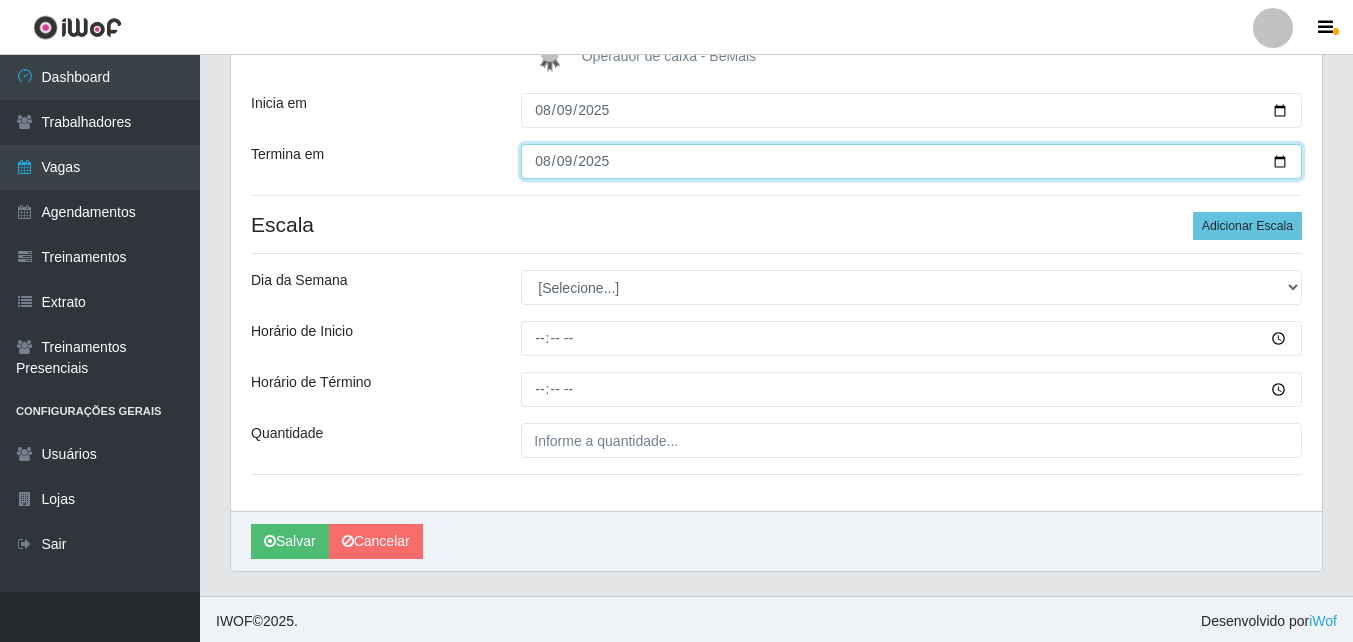 scroll, scrollTop: 363, scrollLeft: 0, axis: vertical 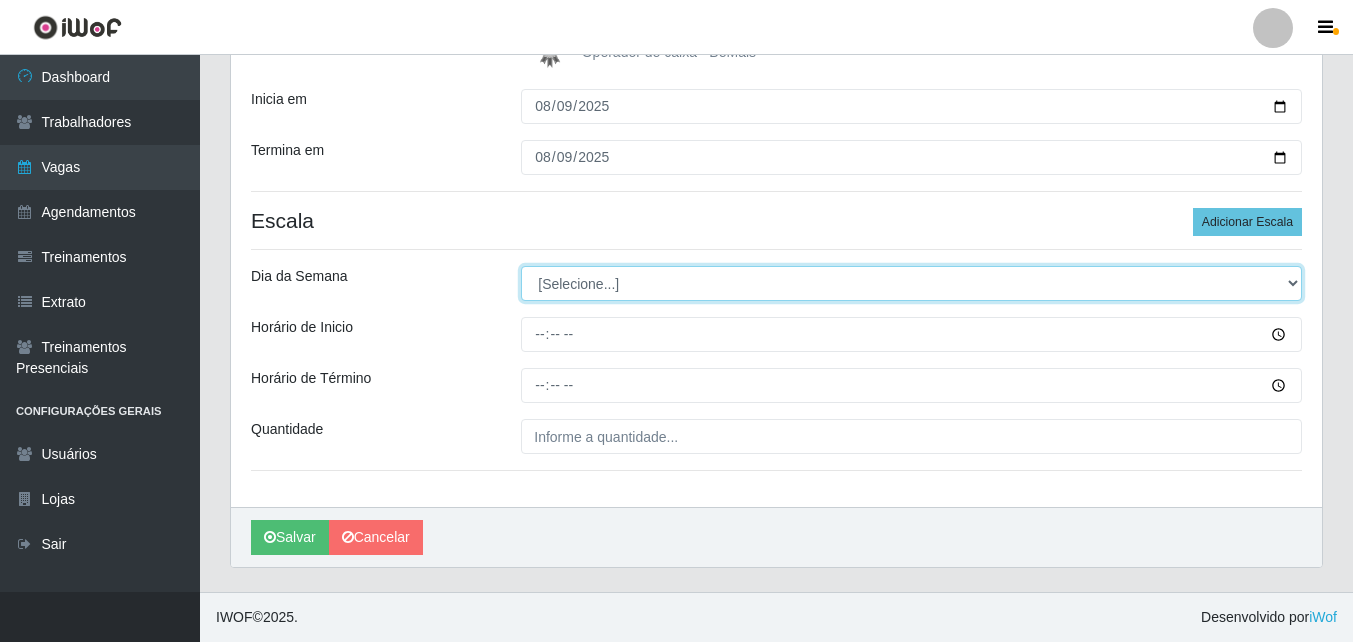 click on "[Selecione...] Segunda Terça Quarta Quinta Sexta Sábado Domingo" at bounding box center (911, 283) 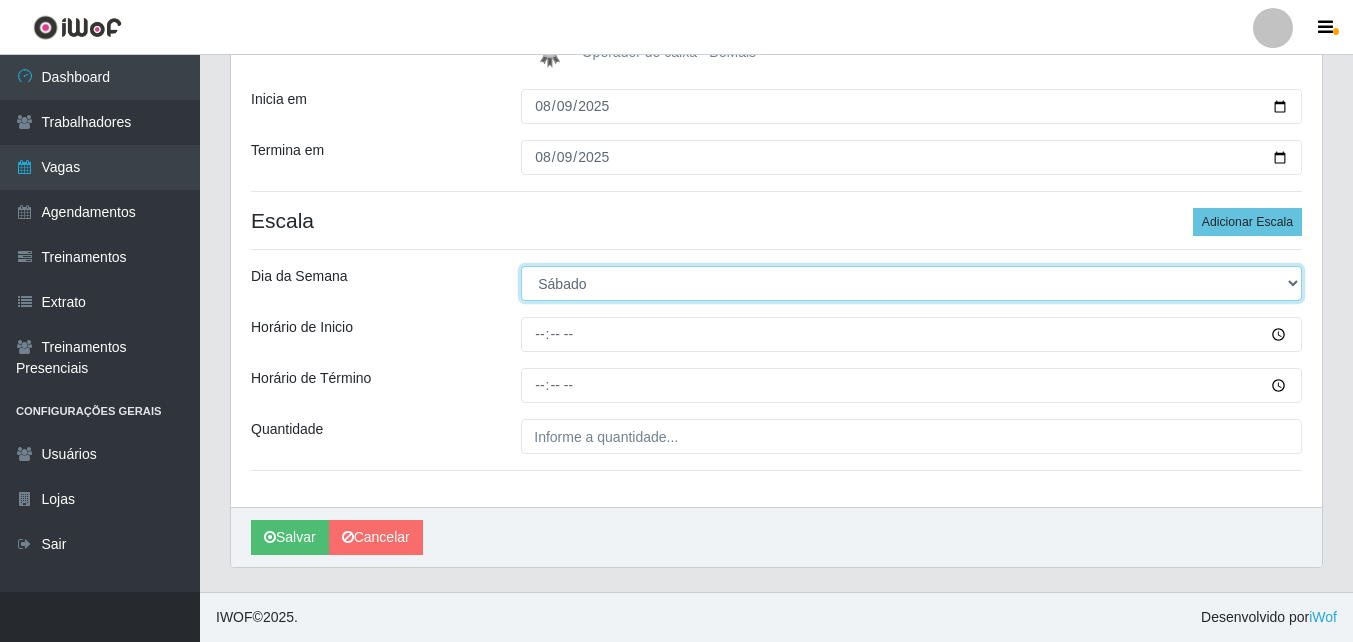 click on "[Selecione...] Segunda Terça Quarta Quinta Sexta Sábado Domingo" at bounding box center (911, 283) 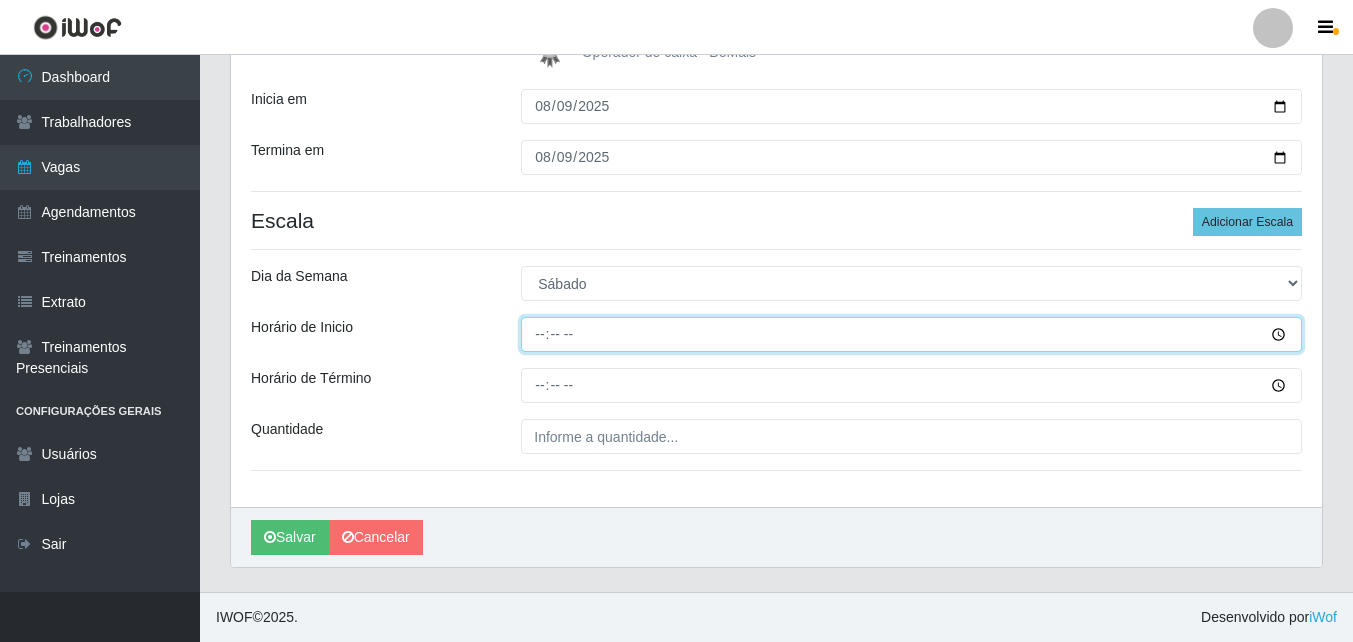 click on "Horário de Inicio" at bounding box center [911, 334] 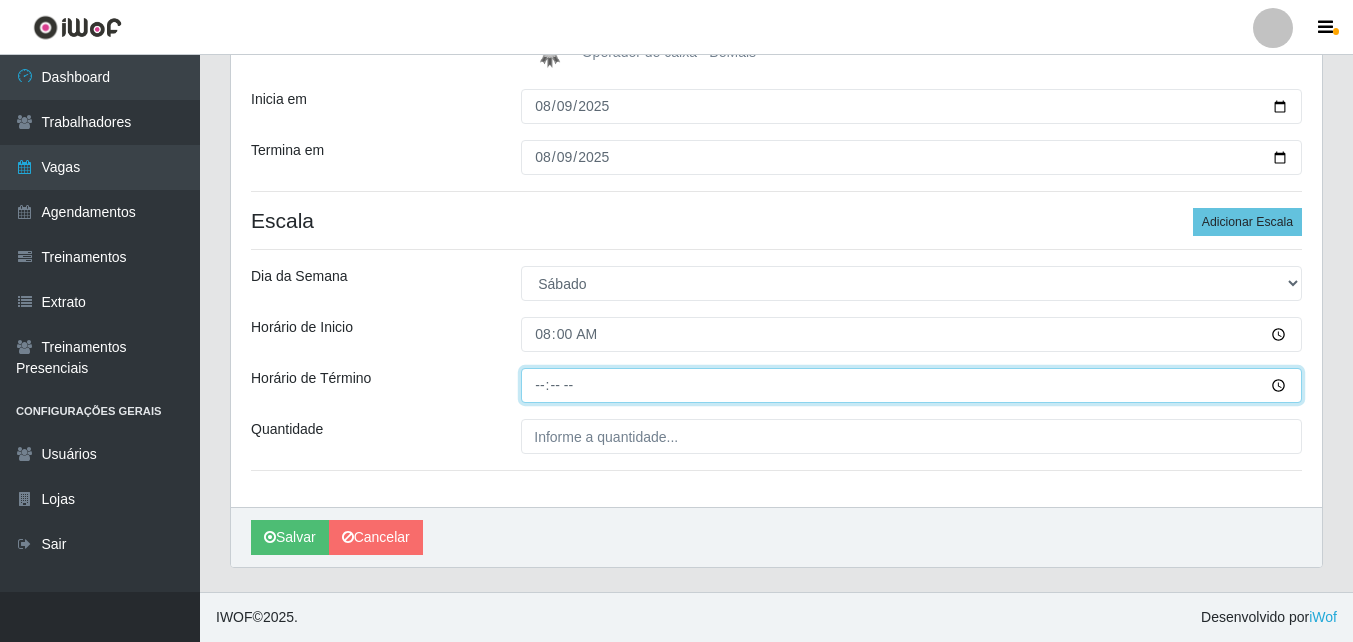 click on "Horário de Término" at bounding box center (911, 385) 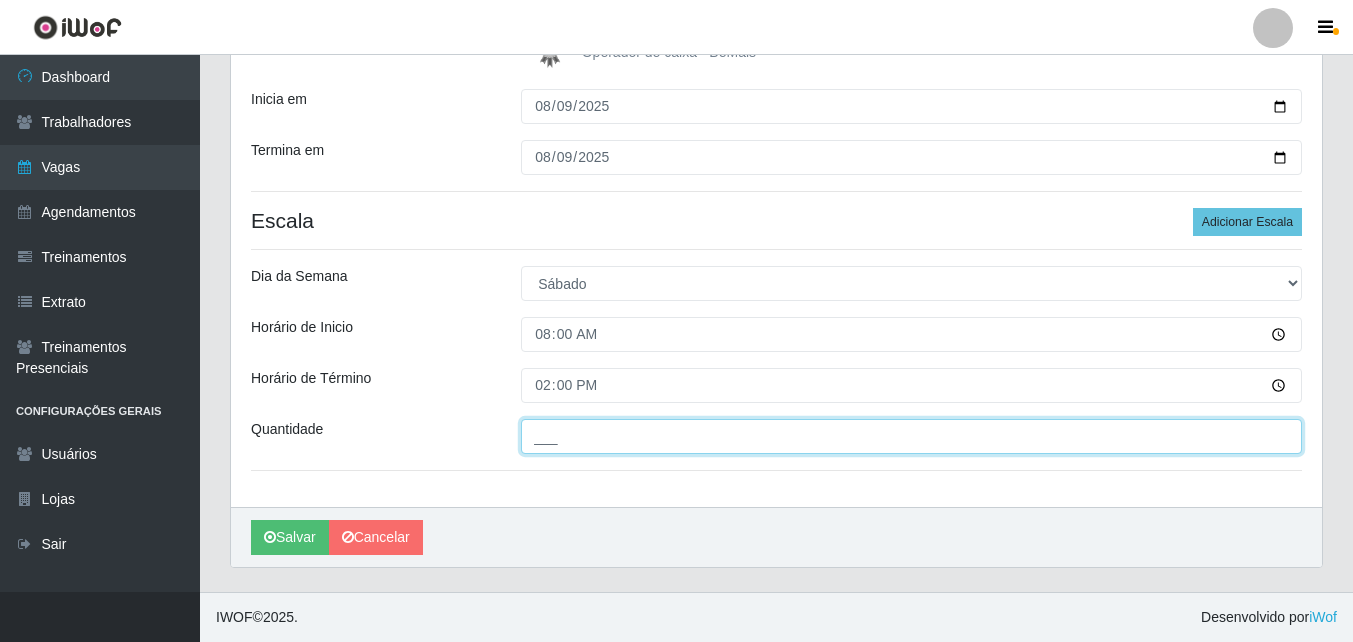 click on "___" at bounding box center [911, 436] 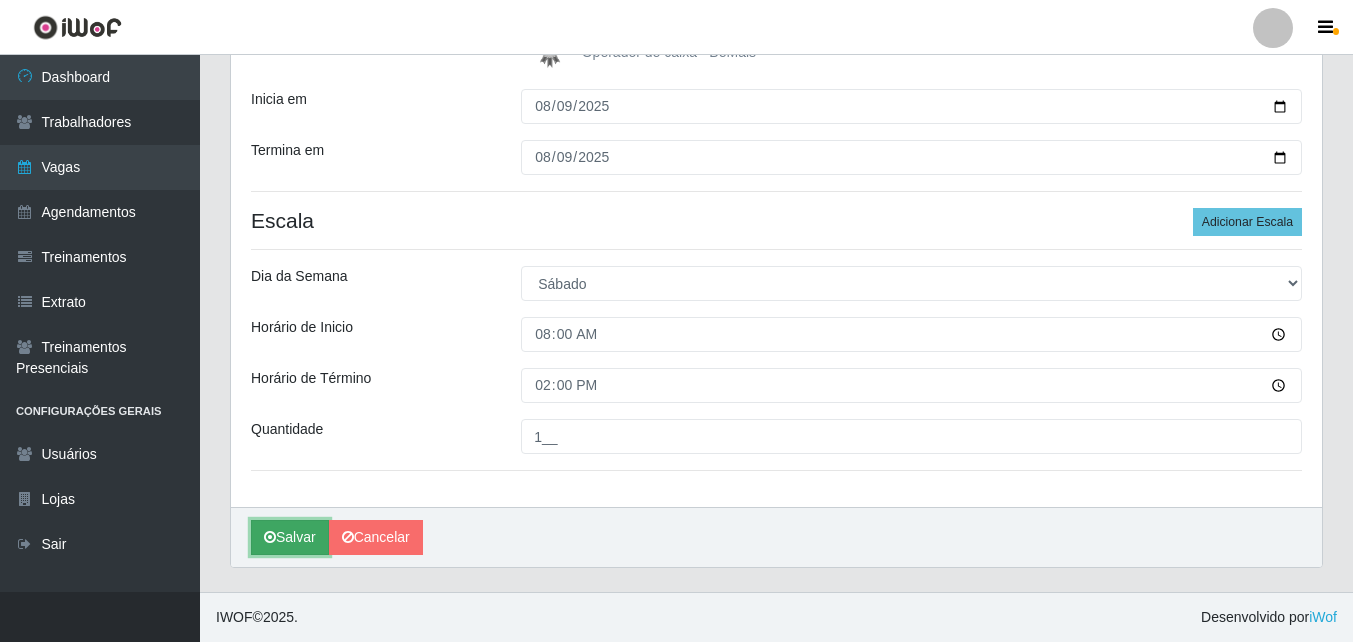 click on "Salvar" at bounding box center (290, 537) 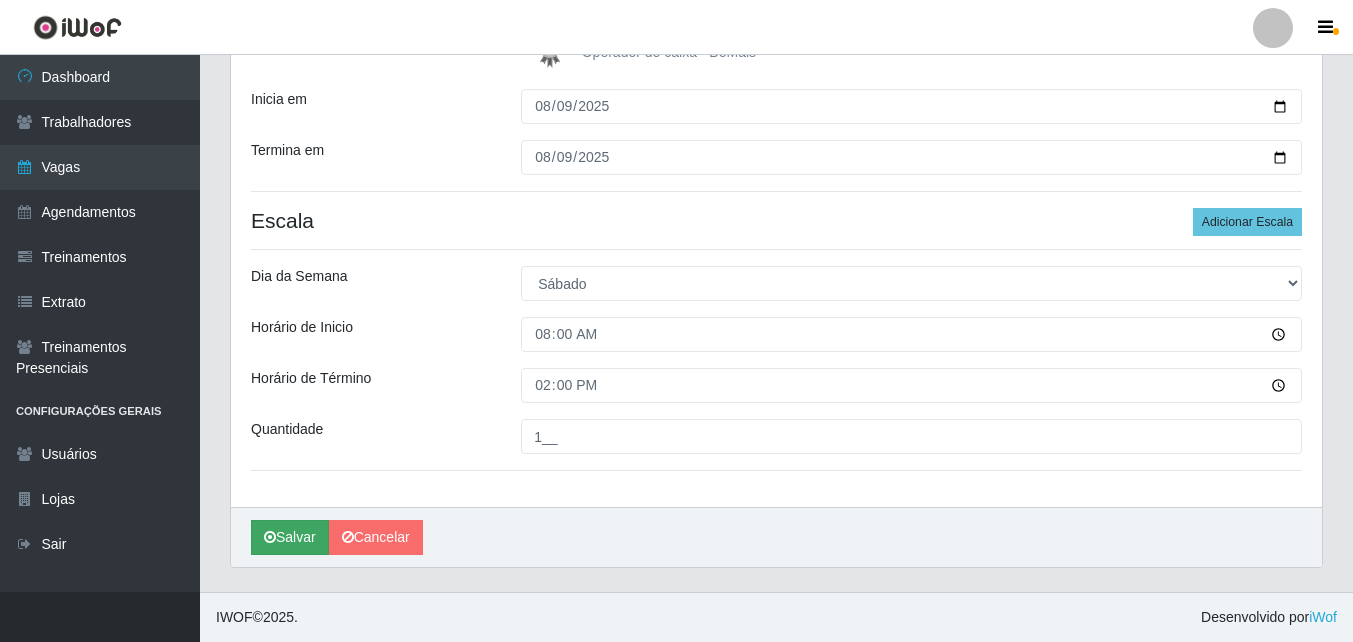 scroll, scrollTop: 0, scrollLeft: 0, axis: both 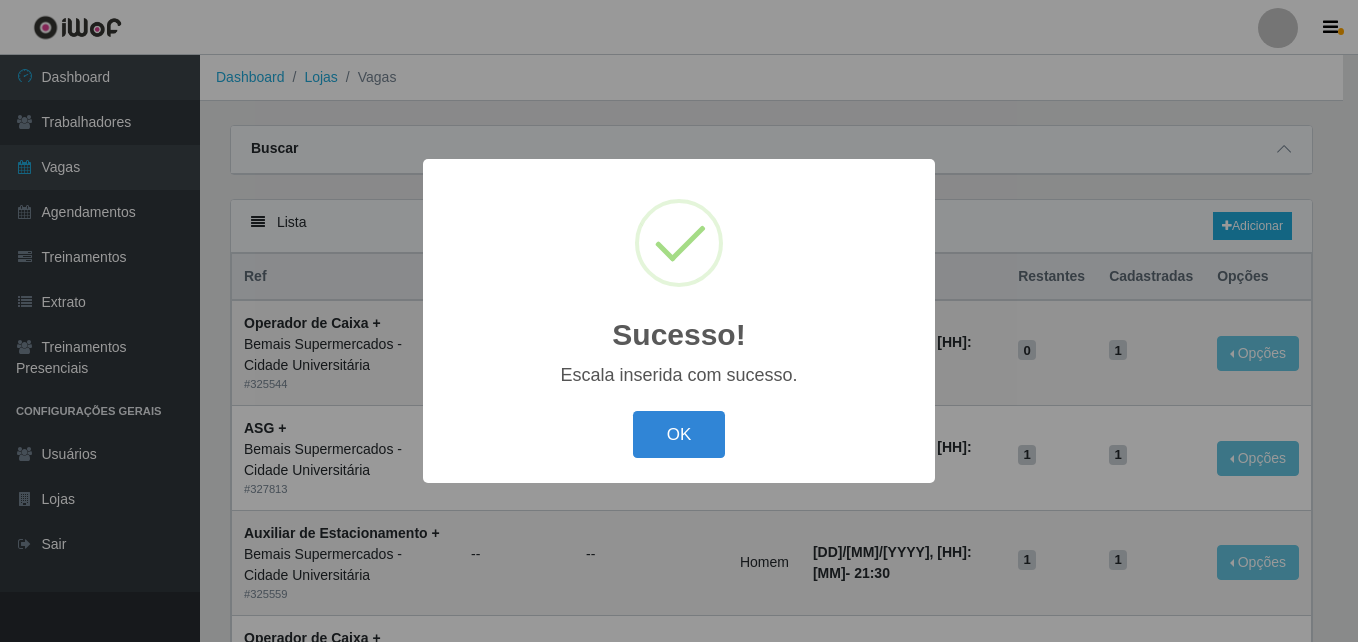 click on "OK" at bounding box center (679, 434) 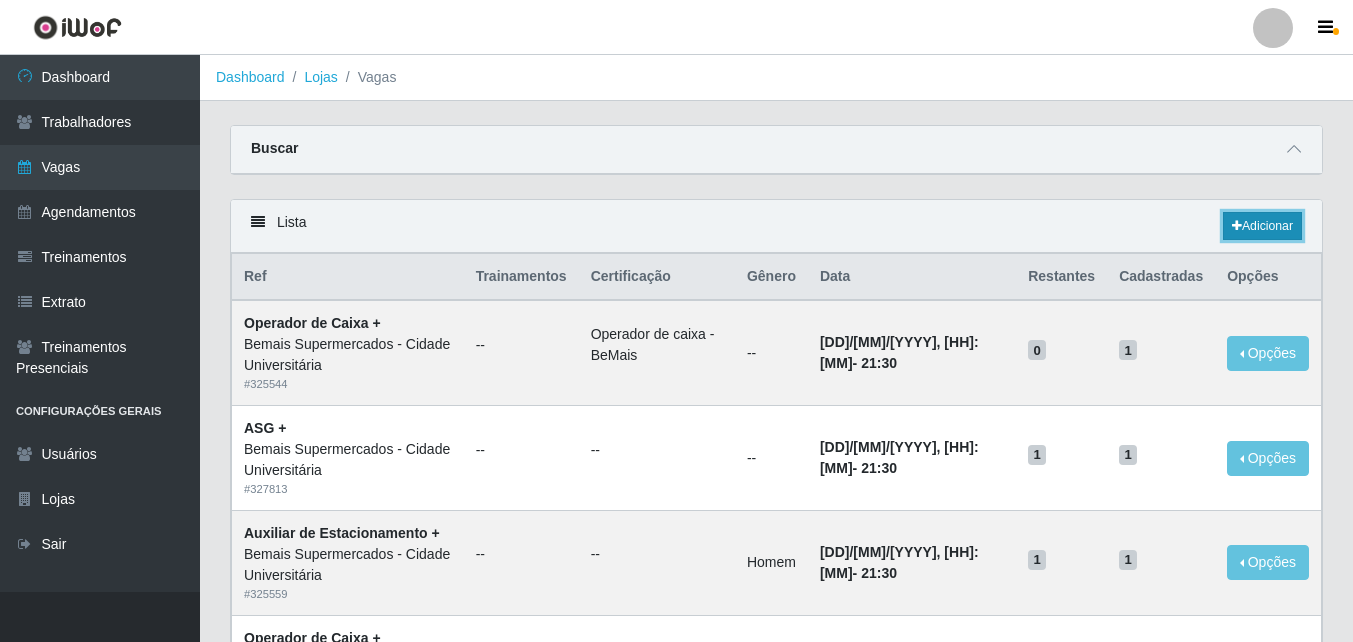 click on "Adicionar" at bounding box center (1262, 226) 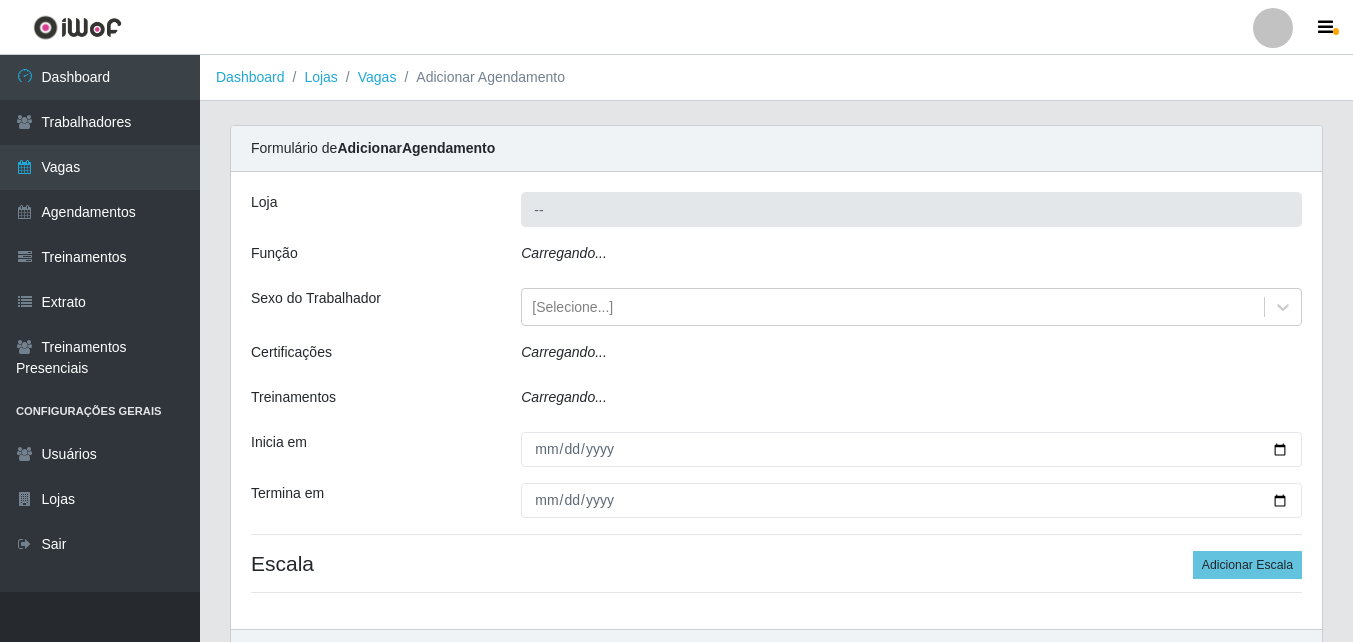 type on "Bemais Supermercados - Cidade Universitária" 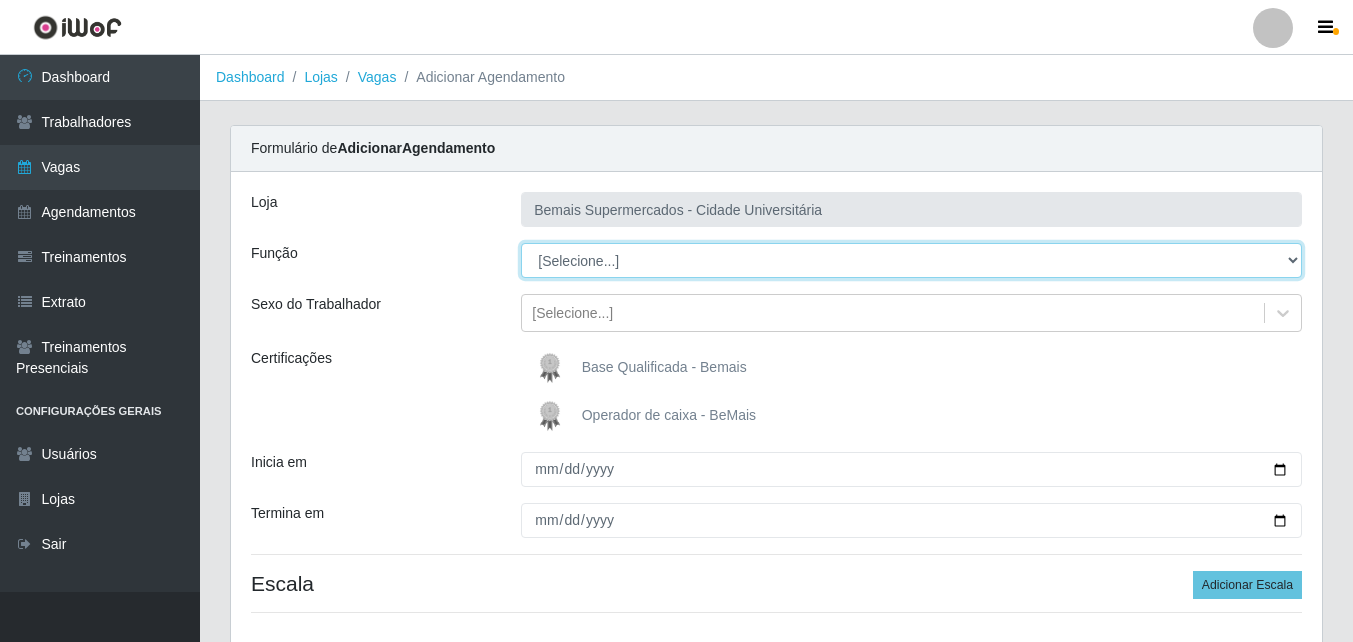click on "[Selecione...] ASG ASG + ASG ++ Auxiliar de Estacionamento Auxiliar de Estacionamento + Auxiliar de Estacionamento ++ Auxiliar de Sushiman Auxiliar de Sushiman+ Auxiliar de Sushiman++ Balconista de Açougue  Balconista de Açougue + Balconista de Açougue ++ Balconista de Frios Balconista de Frios + Balconista de Frios ++ Balconista de Padaria  Balconista de Padaria + Balconista de Padaria ++ Embalador Embalador + Embalador ++ Operador de Caixa Operador de Caixa + Operador de Caixa ++ Repositor  Repositor + Repositor ++ Repositor de Hortifruti Repositor de Hortifruti + Repositor de Hortifruti ++" at bounding box center (911, 260) 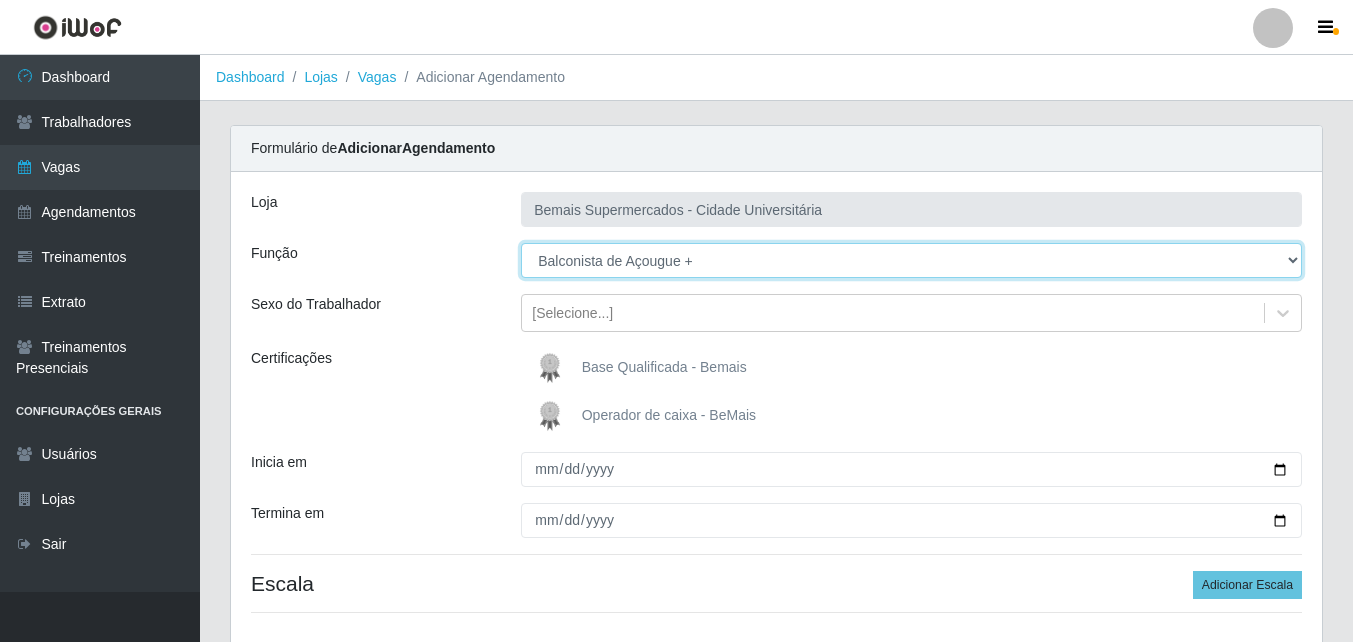 click on "[Selecione...] ASG ASG + ASG ++ Auxiliar de Estacionamento Auxiliar de Estacionamento + Auxiliar de Estacionamento ++ Auxiliar de Sushiman Auxiliar de Sushiman+ Auxiliar de Sushiman++ Balconista de Açougue  Balconista de Açougue + Balconista de Açougue ++ Balconista de Frios Balconista de Frios + Balconista de Frios ++ Balconista de Padaria  Balconista de Padaria + Balconista de Padaria ++ Embalador Embalador + Embalador ++ Operador de Caixa Operador de Caixa + Operador de Caixa ++ Repositor  Repositor + Repositor ++ Repositor de Hortifruti Repositor de Hortifruti + Repositor de Hortifruti ++" at bounding box center (911, 260) 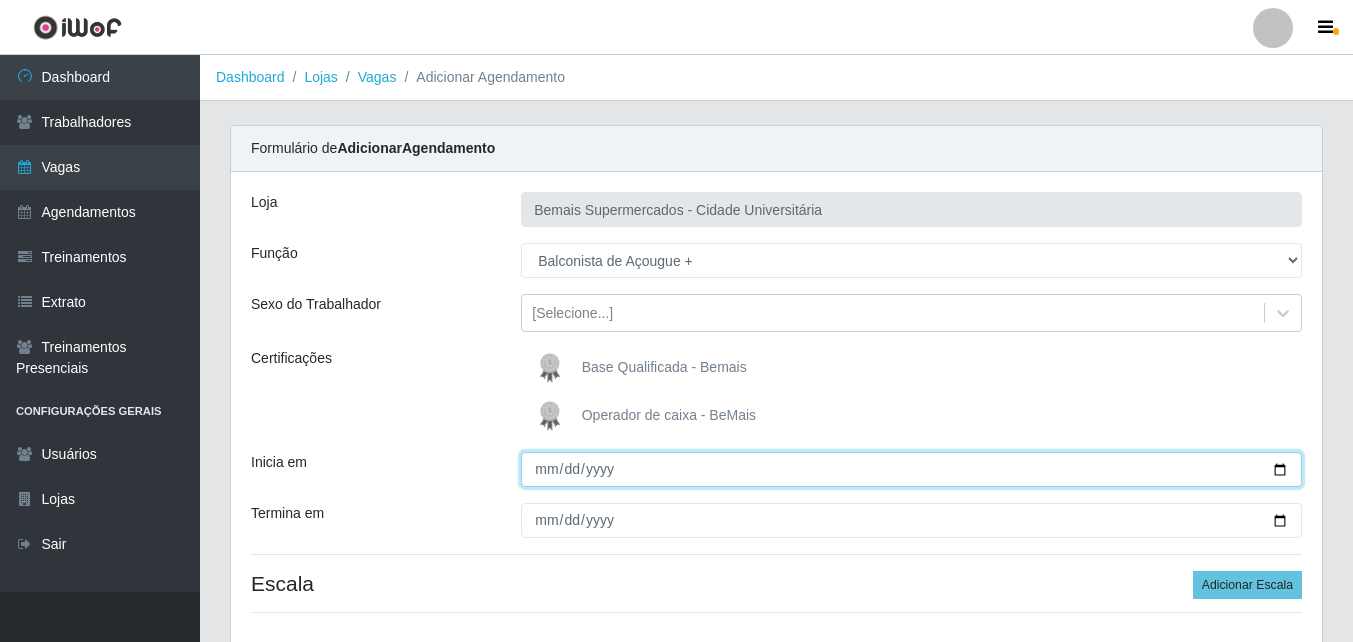 click on "Inicia em" at bounding box center (911, 469) 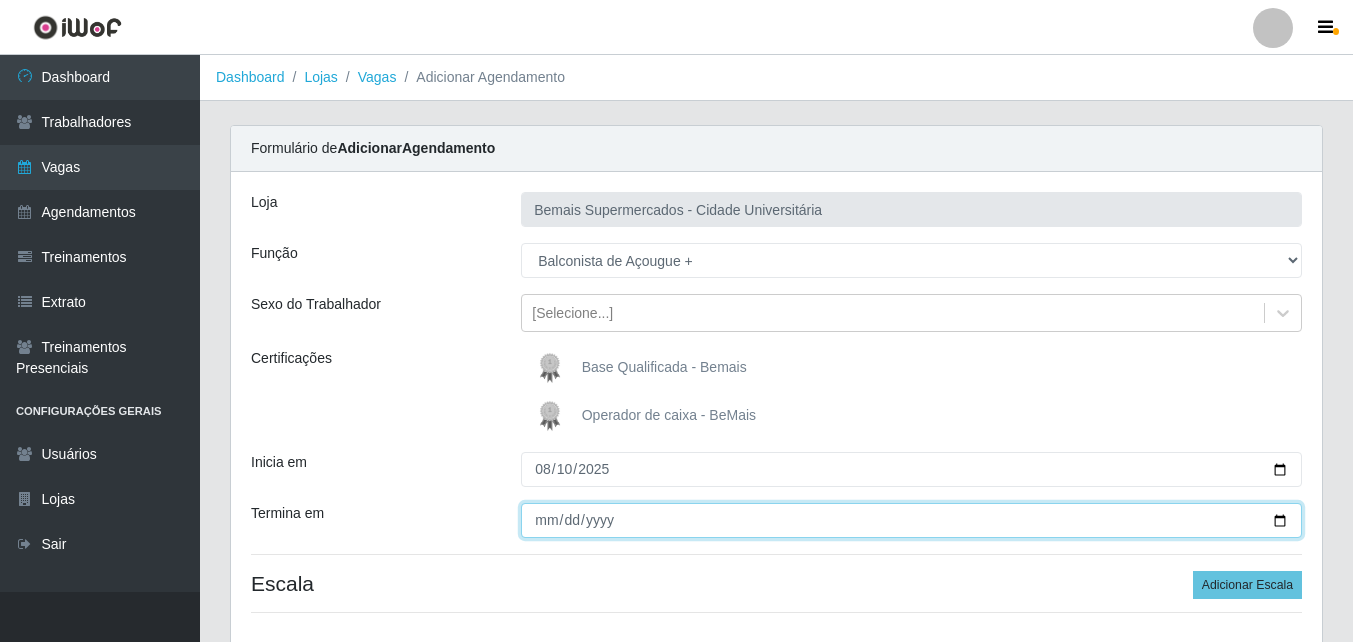 click on "Termina em" at bounding box center (911, 520) 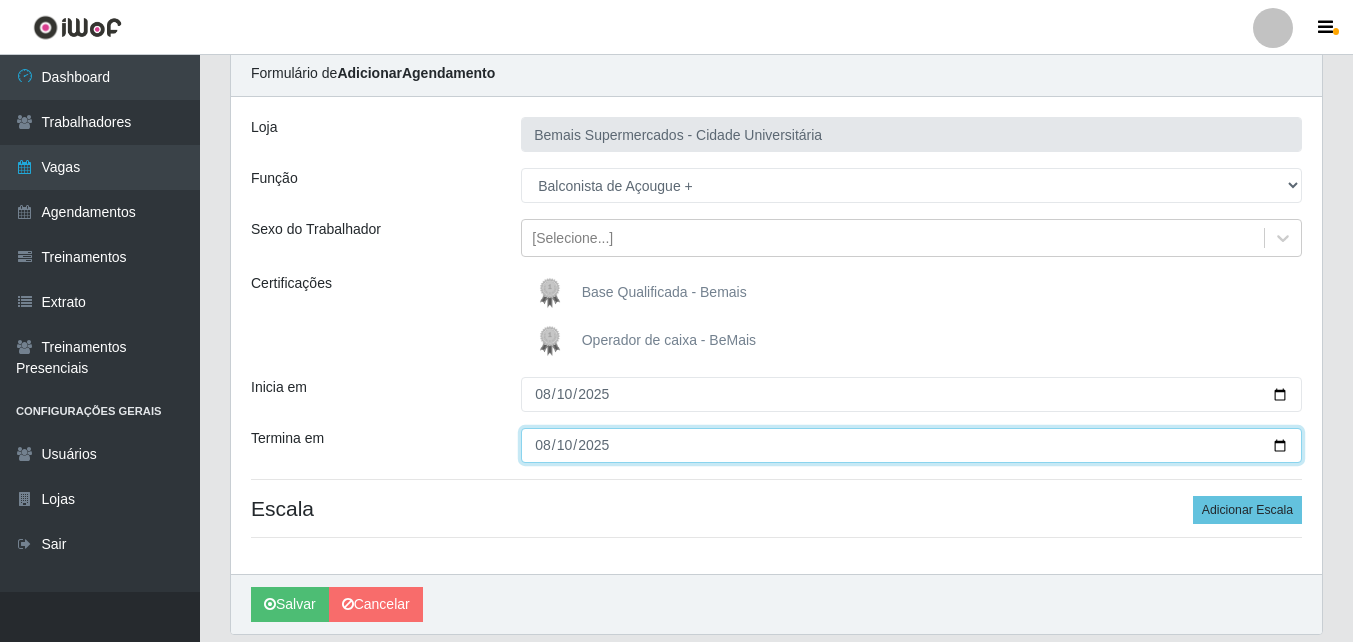 scroll, scrollTop: 142, scrollLeft: 0, axis: vertical 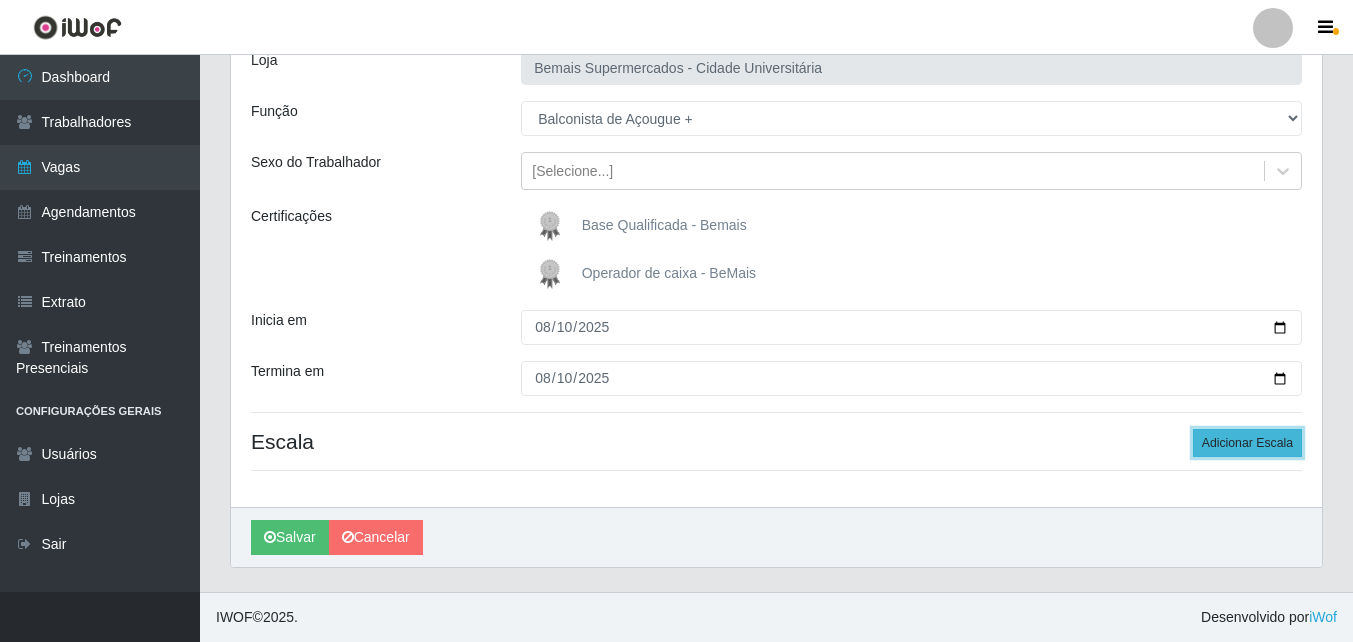 click on "Adicionar Escala" at bounding box center [1247, 443] 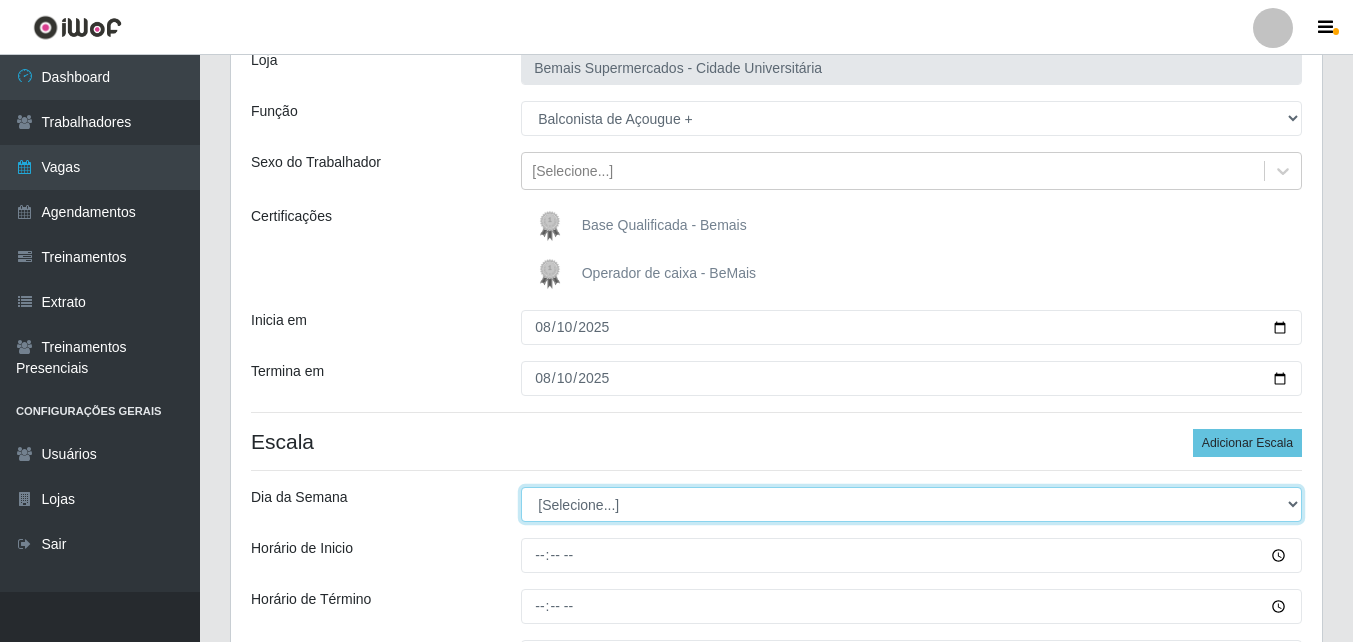 click on "[Selecione...] Segunda Terça Quarta Quinta Sexta Sábado Domingo" at bounding box center [911, 504] 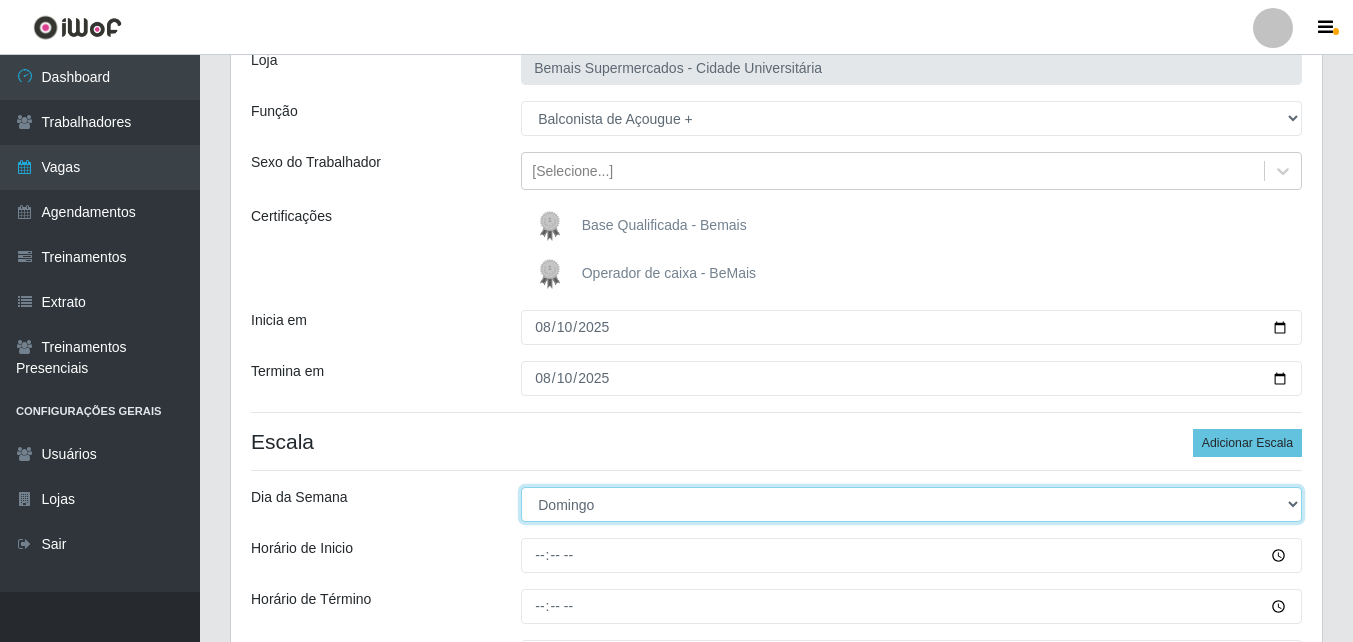 click on "[Selecione...] Segunda Terça Quarta Quinta Sexta Sábado Domingo" at bounding box center (911, 504) 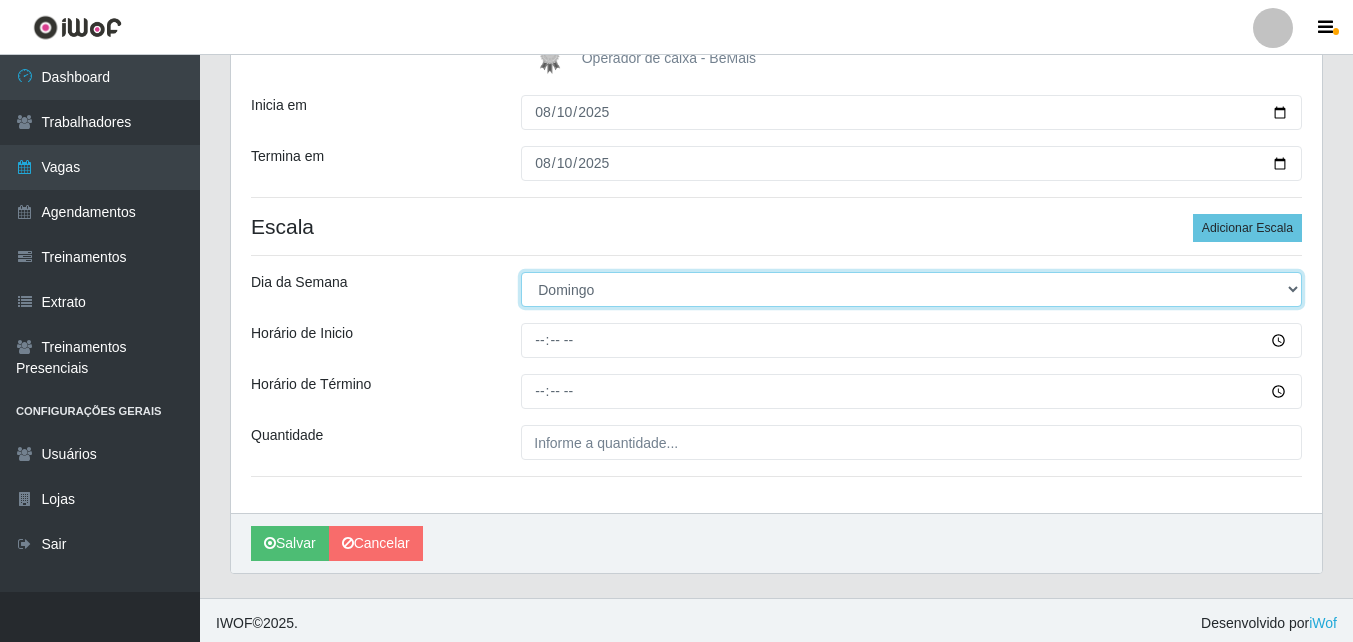 scroll, scrollTop: 363, scrollLeft: 0, axis: vertical 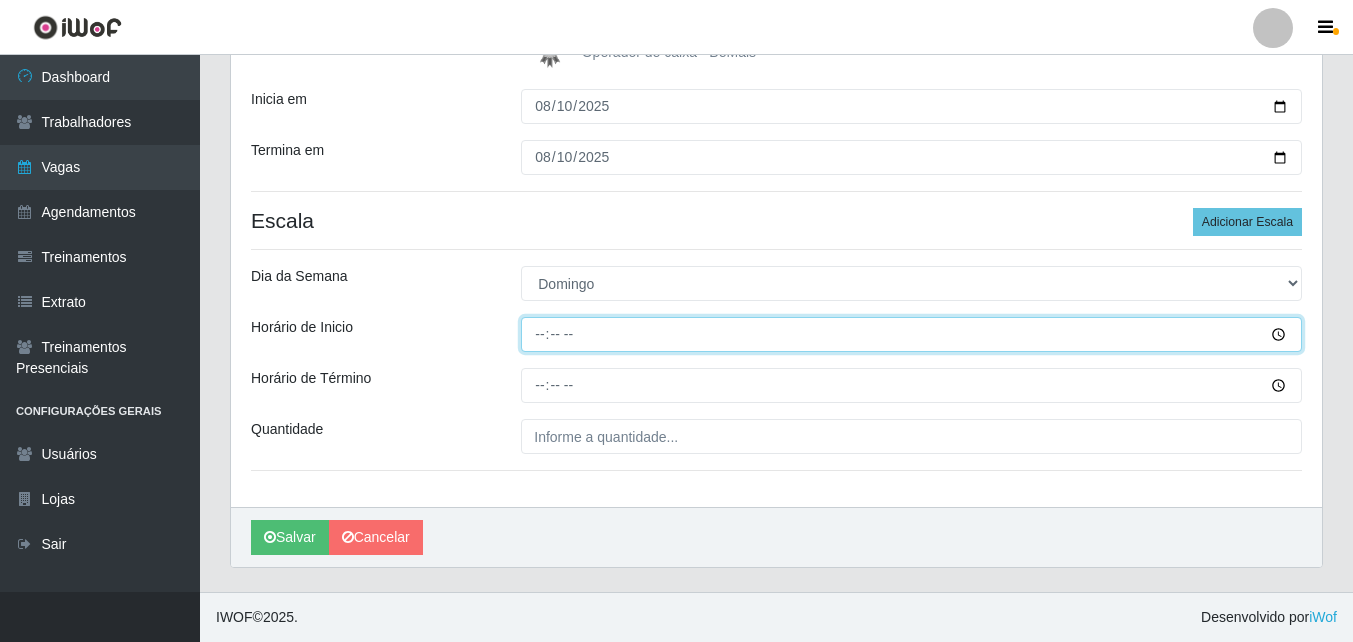 click on "Horário de Inicio" at bounding box center (911, 334) 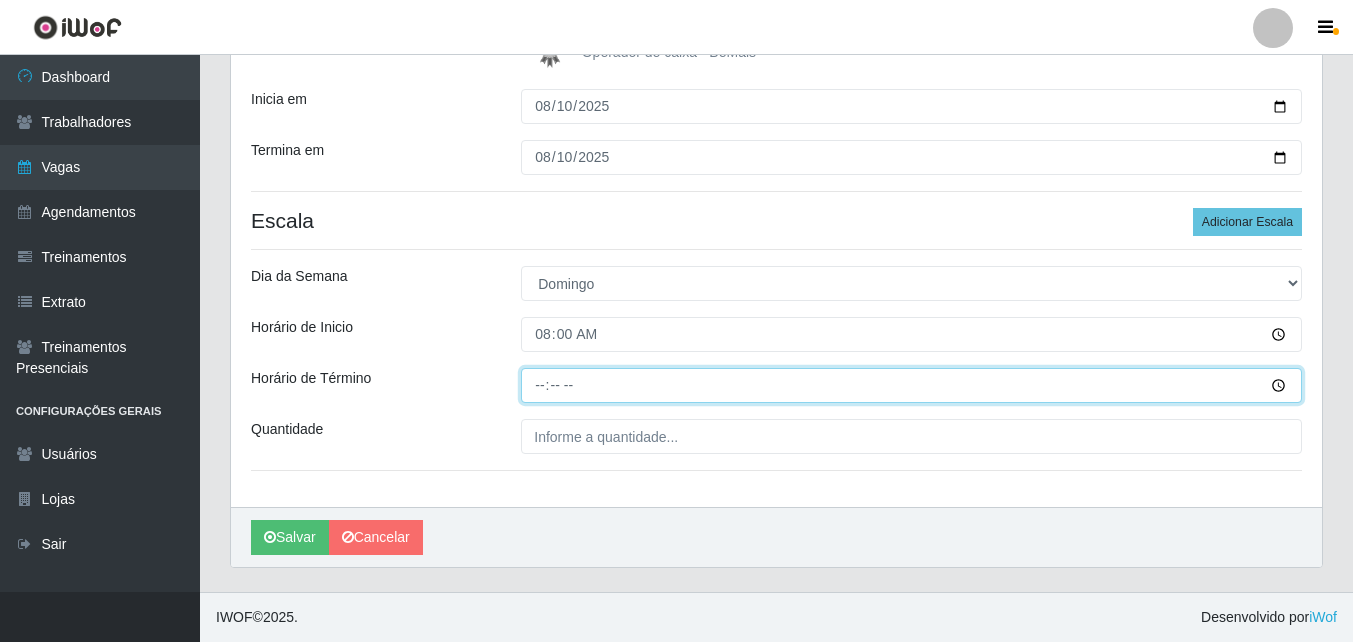 click on "Horário de Término" at bounding box center [911, 385] 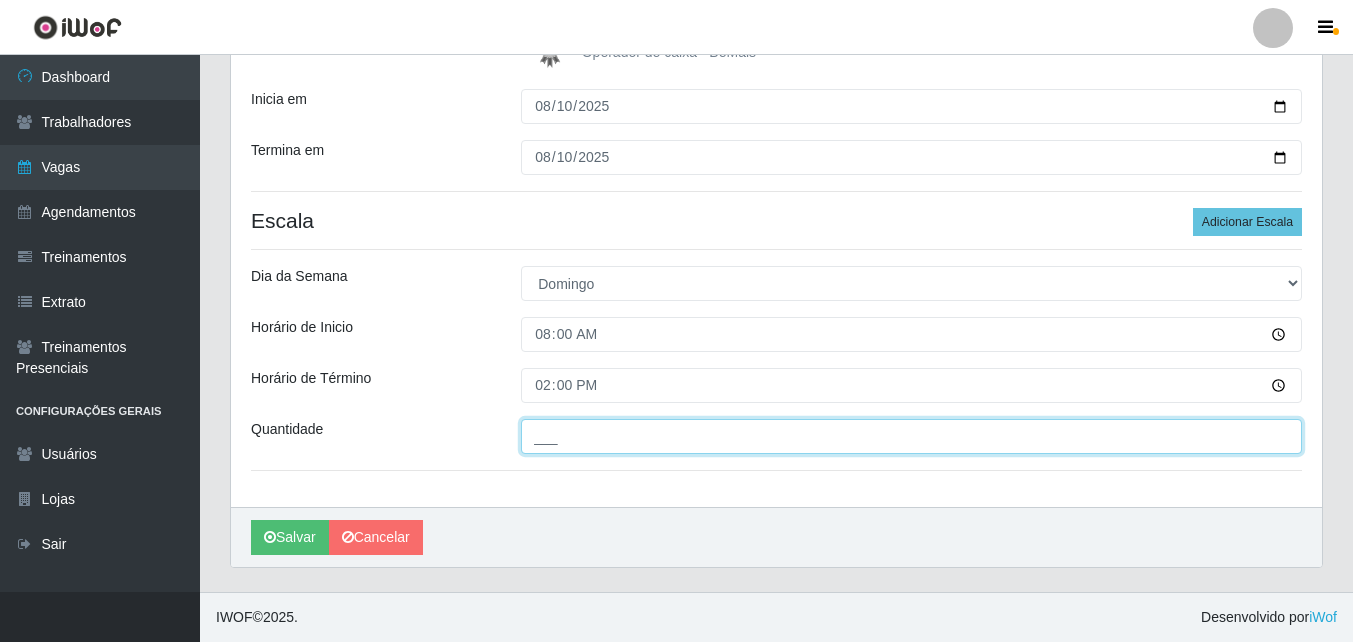 click on "___" at bounding box center [911, 436] 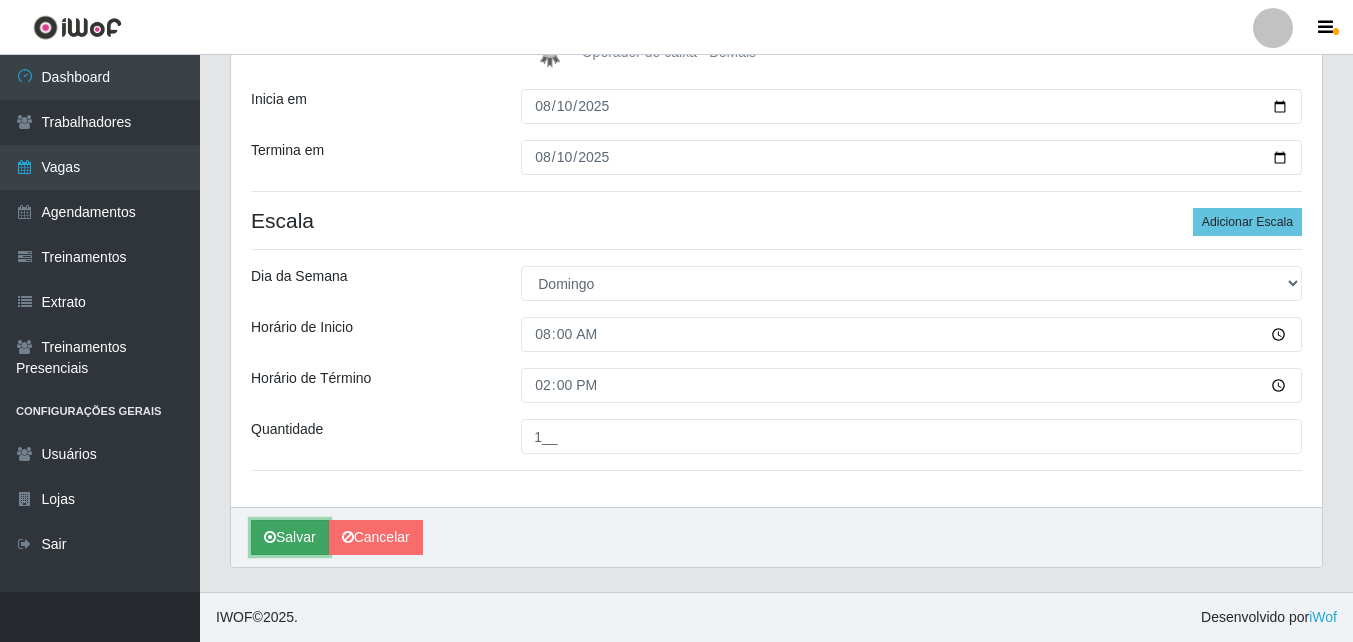click on "Salvar" at bounding box center (290, 537) 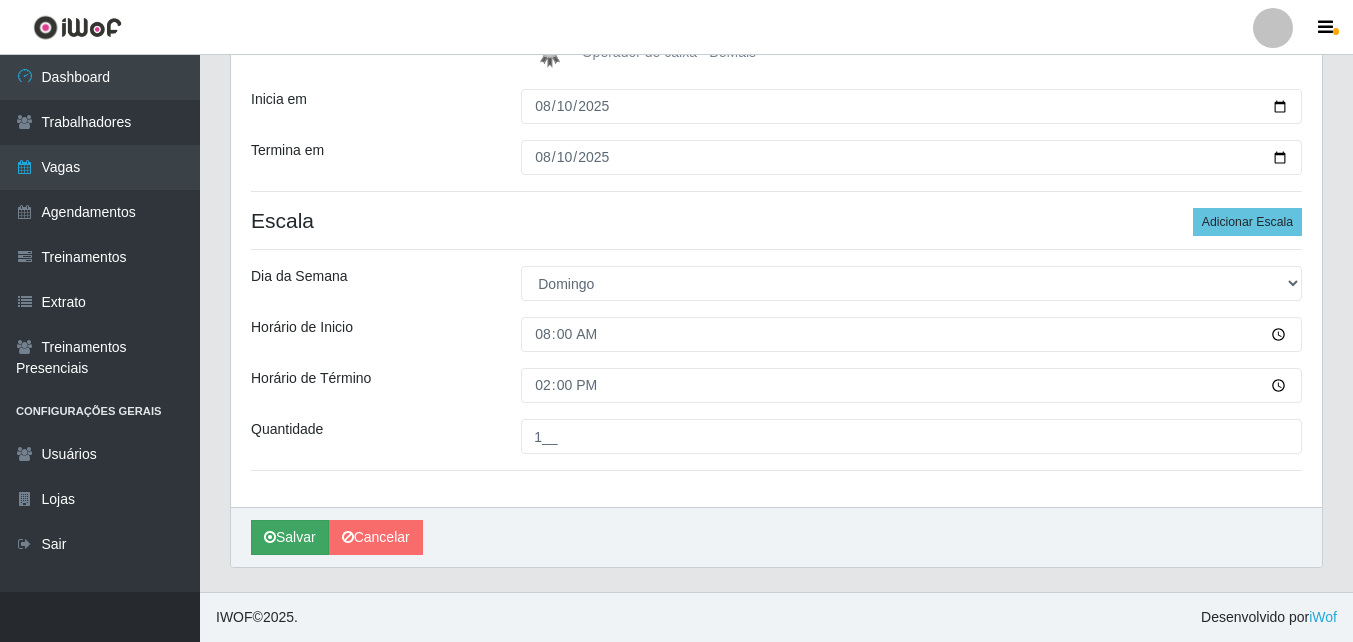 scroll, scrollTop: 0, scrollLeft: 0, axis: both 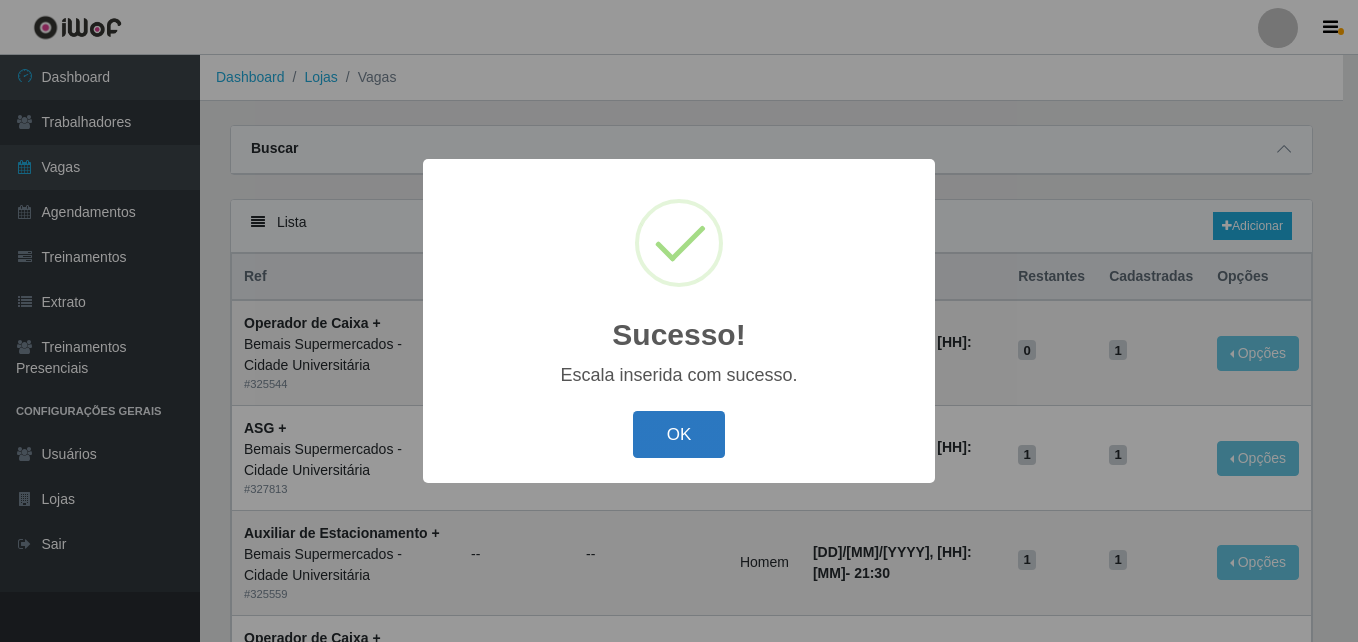 click on "OK" at bounding box center [679, 434] 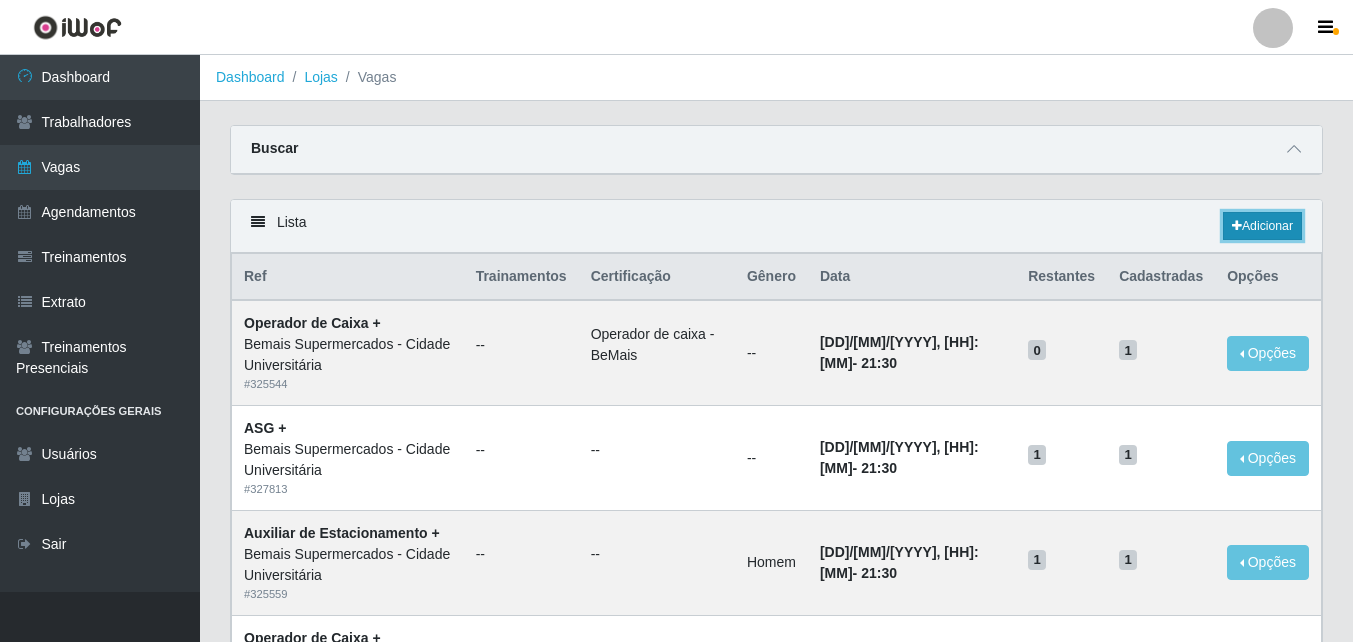 click on "Adicionar" at bounding box center (1262, 226) 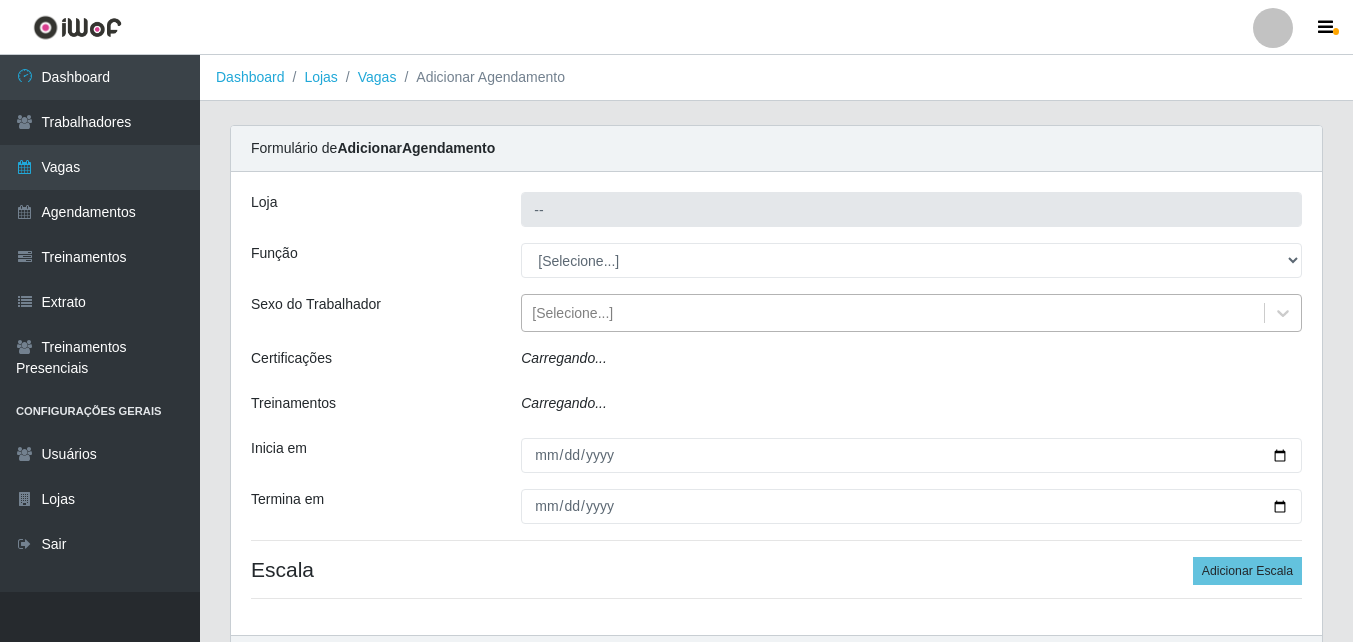 type on "Bemais Supermercados - Cidade Universitária" 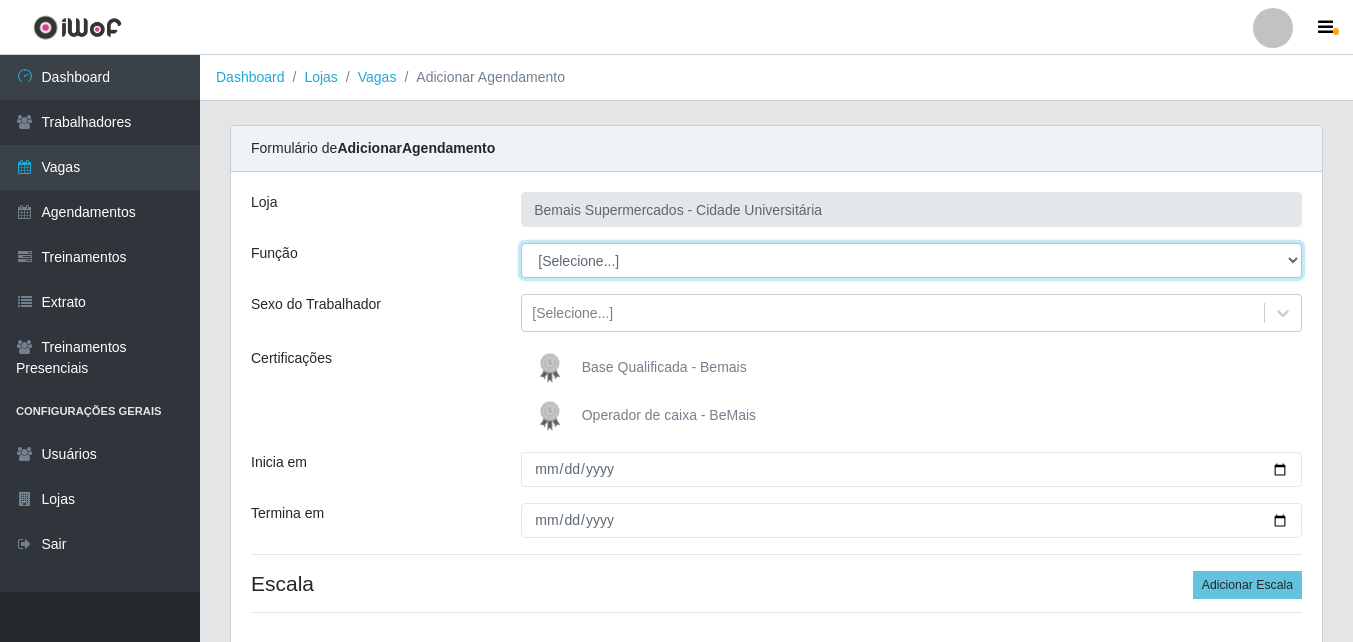 click on "[Selecione...] ASG ASG + ASG ++ Auxiliar de Estacionamento Auxiliar de Estacionamento + Auxiliar de Estacionamento ++ Auxiliar de Sushiman Auxiliar de Sushiman+ Auxiliar de Sushiman++ Balconista de Açougue  Balconista de Açougue + Balconista de Açougue ++ Balconista de Frios Balconista de Frios + Balconista de Frios ++ Balconista de Padaria  Balconista de Padaria + Balconista de Padaria ++ Embalador Embalador + Embalador ++ Operador de Caixa Operador de Caixa + Operador de Caixa ++ Repositor  Repositor + Repositor ++ Repositor de Hortifruti Repositor de Hortifruti + Repositor de Hortifruti ++" at bounding box center (911, 260) 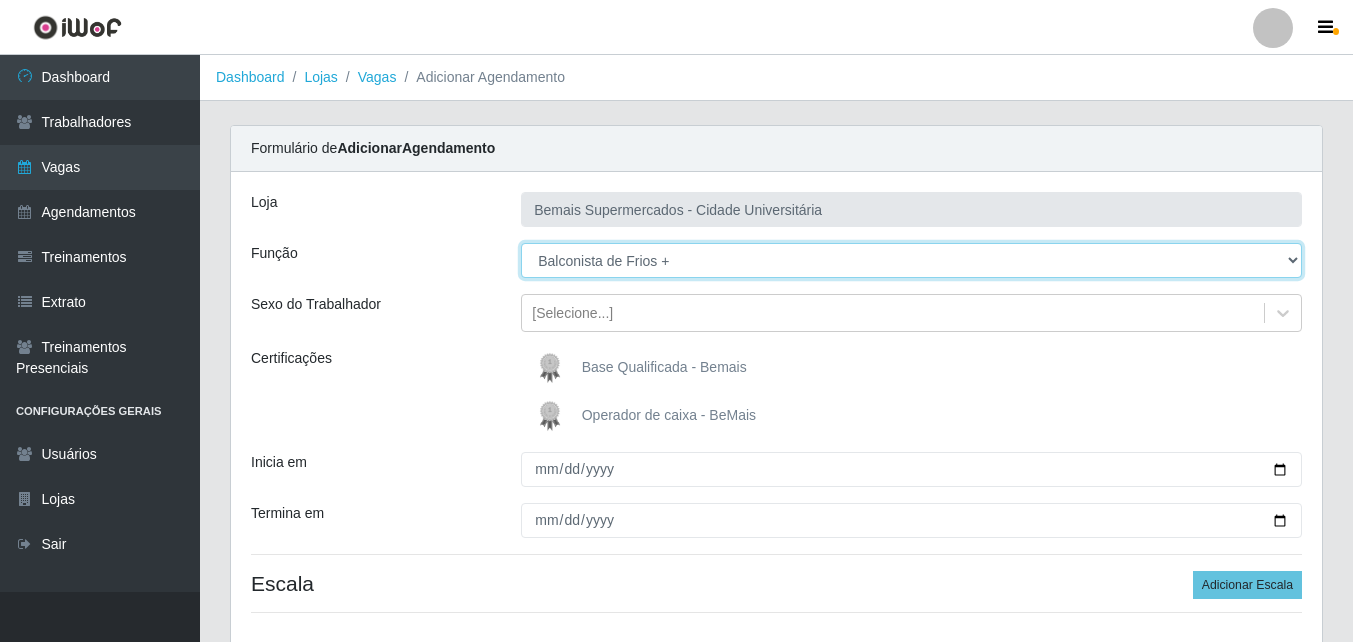 click on "[Selecione...] ASG ASG + ASG ++ Auxiliar de Estacionamento Auxiliar de Estacionamento + Auxiliar de Estacionamento ++ Auxiliar de Sushiman Auxiliar de Sushiman+ Auxiliar de Sushiman++ Balconista de Açougue  Balconista de Açougue + Balconista de Açougue ++ Balconista de Frios Balconista de Frios + Balconista de Frios ++ Balconista de Padaria  Balconista de Padaria + Balconista de Padaria ++ Embalador Embalador + Embalador ++ Operador de Caixa Operador de Caixa + Operador de Caixa ++ Repositor  Repositor + Repositor ++ Repositor de Hortifruti Repositor de Hortifruti + Repositor de Hortifruti ++" at bounding box center (911, 260) 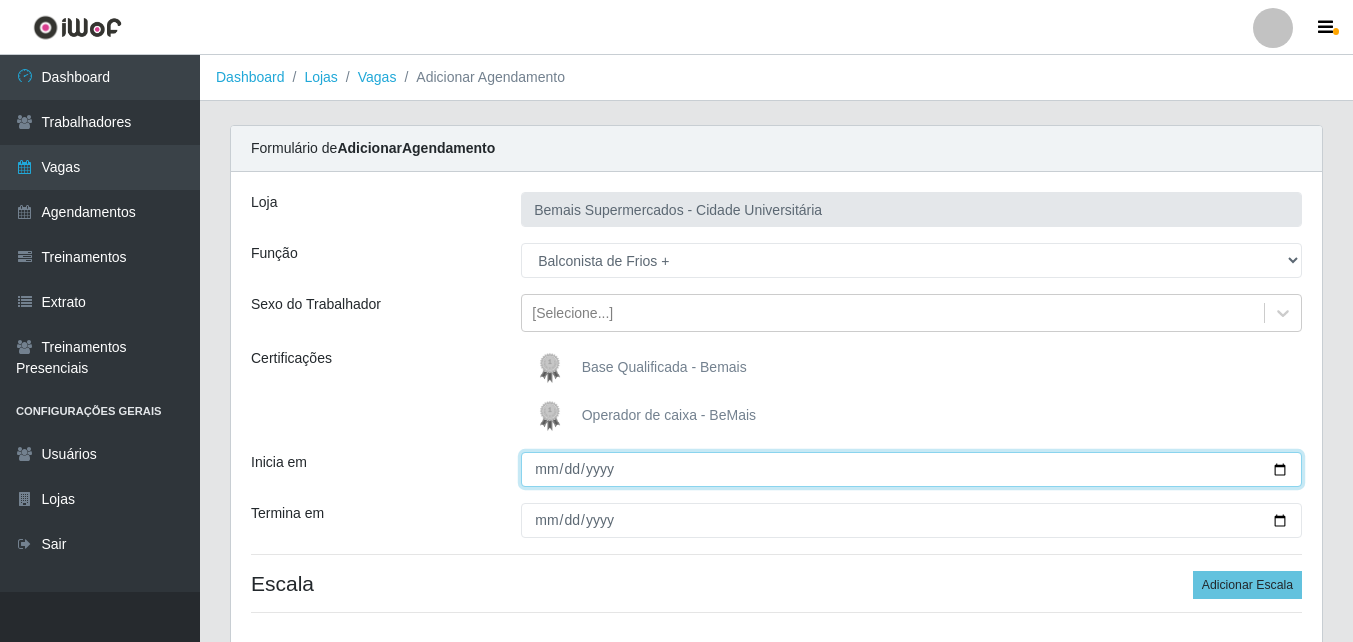 click on "Inicia em" at bounding box center (911, 469) 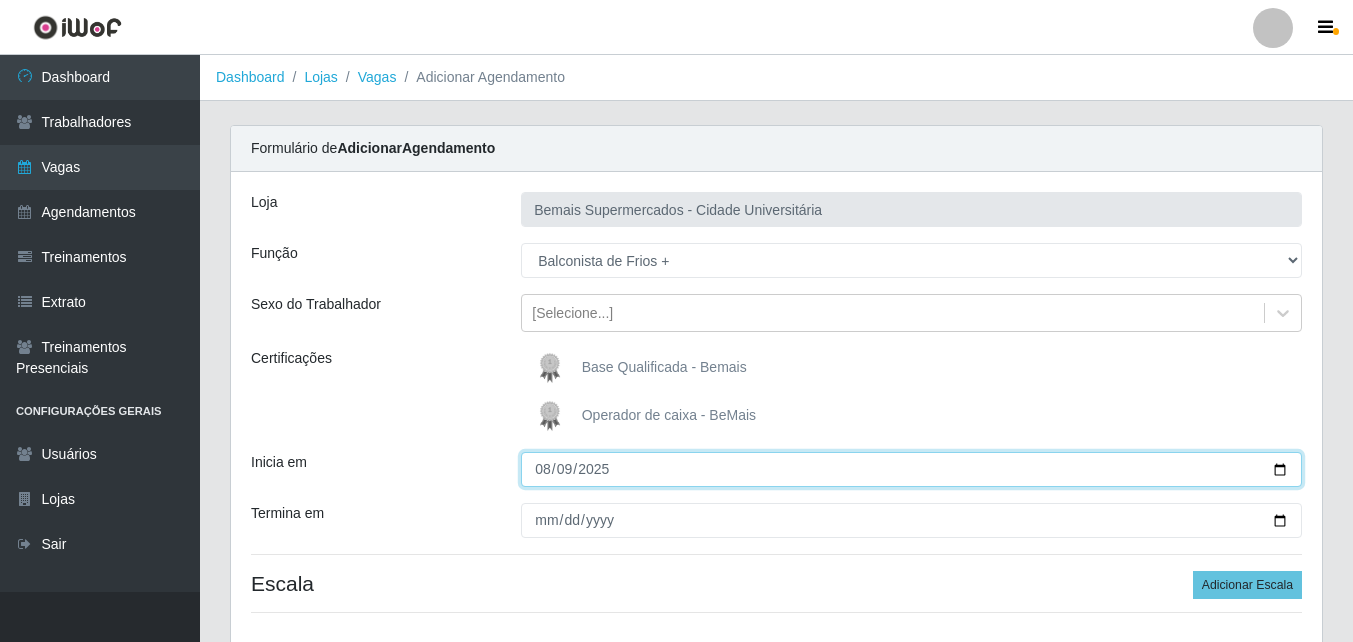 type on "2025-08-09" 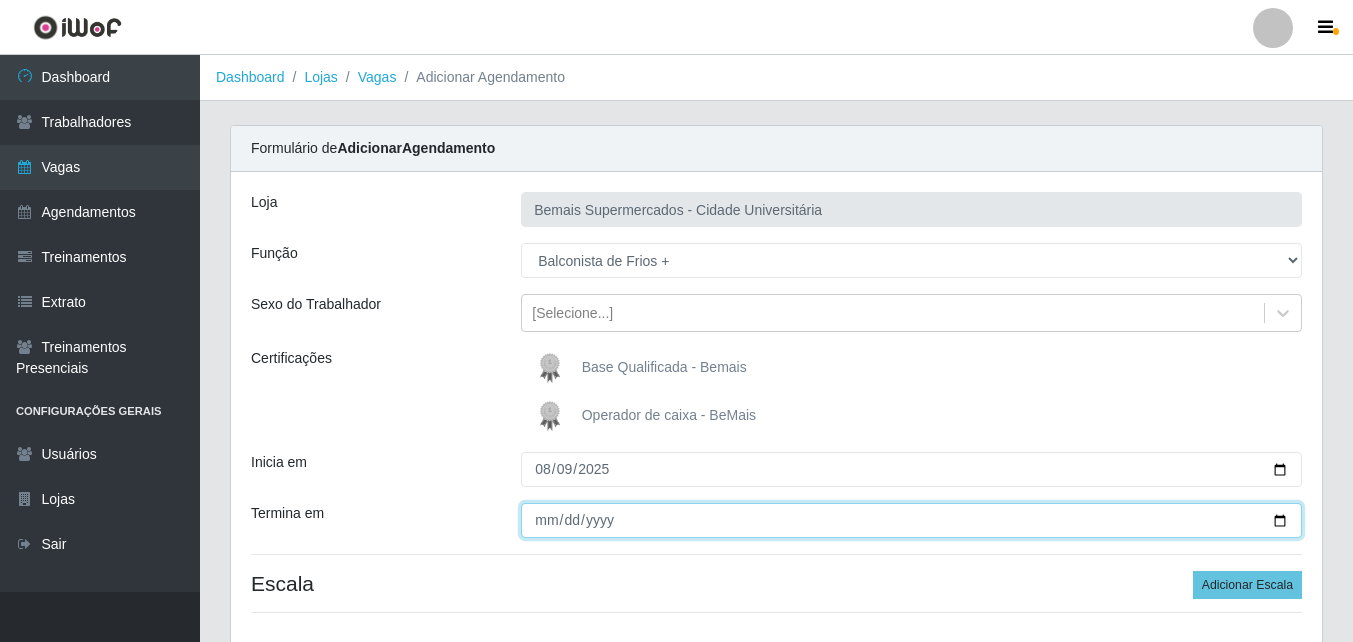 click on "Termina em" at bounding box center [911, 520] 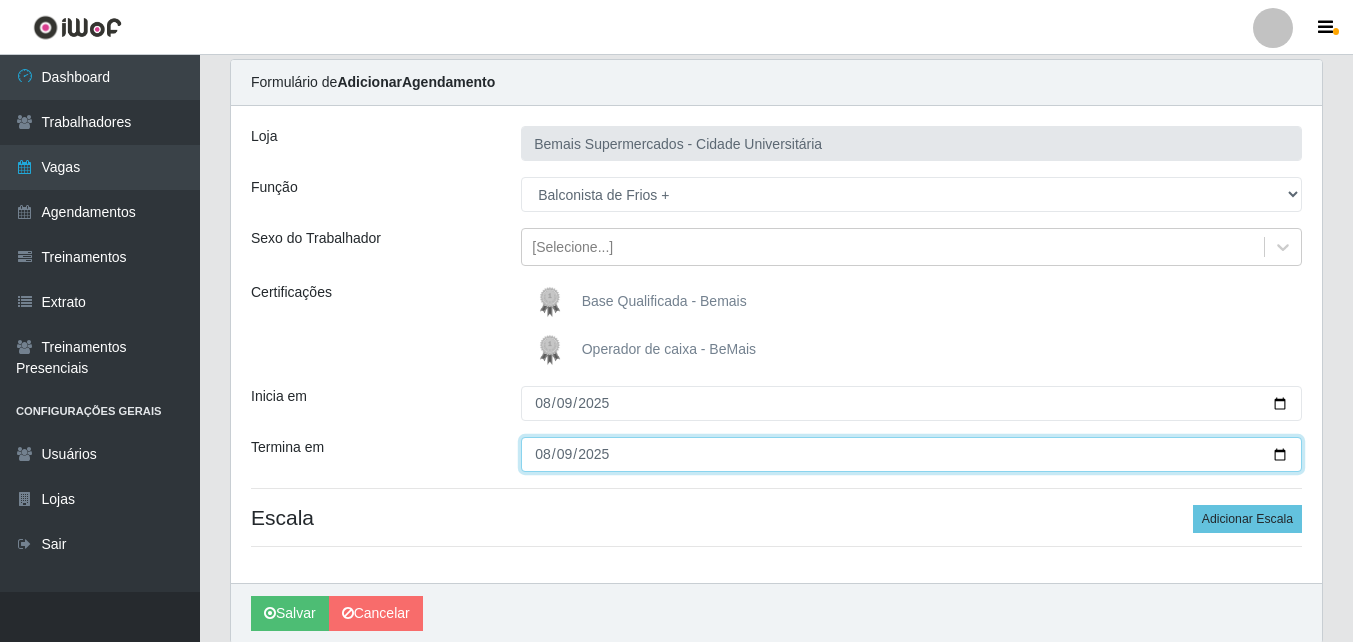 scroll, scrollTop: 142, scrollLeft: 0, axis: vertical 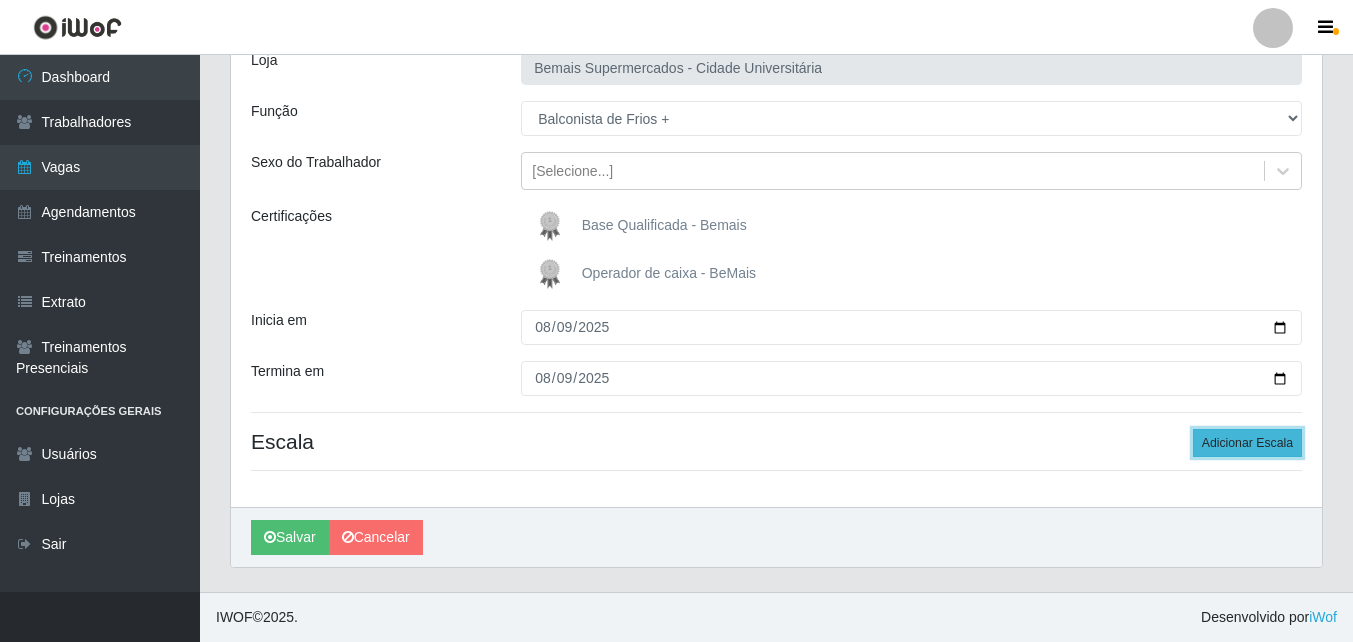 click on "Adicionar Escala" at bounding box center (1247, 443) 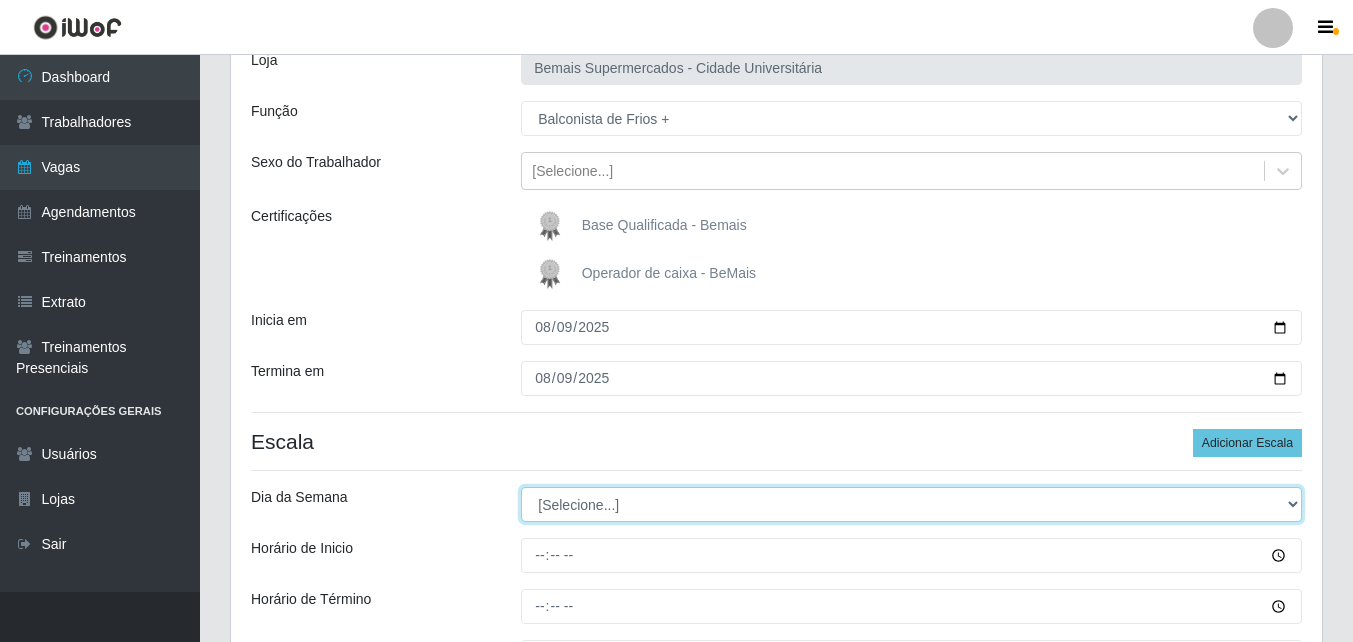 click on "[Selecione...] Segunda Terça Quarta Quinta Sexta Sábado Domingo" at bounding box center (911, 504) 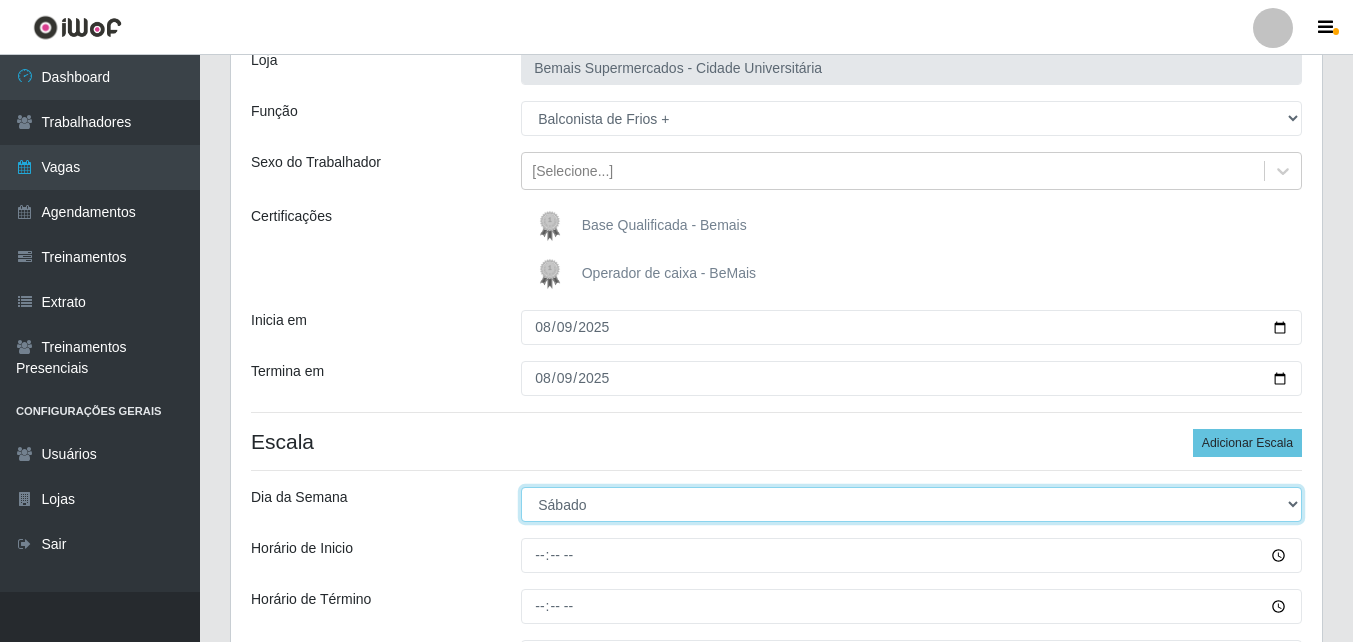 click on "[Selecione...] Segunda Terça Quarta Quinta Sexta Sábado Domingo" at bounding box center (911, 504) 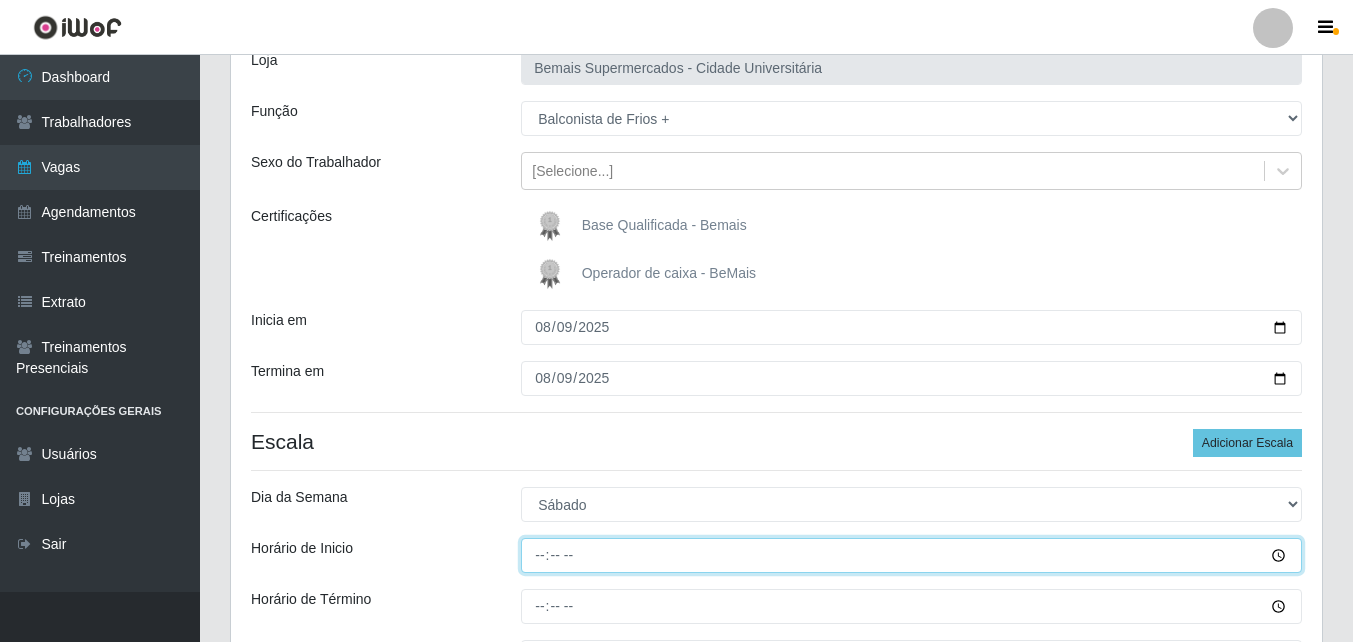 click on "Horário de Inicio" at bounding box center [911, 555] 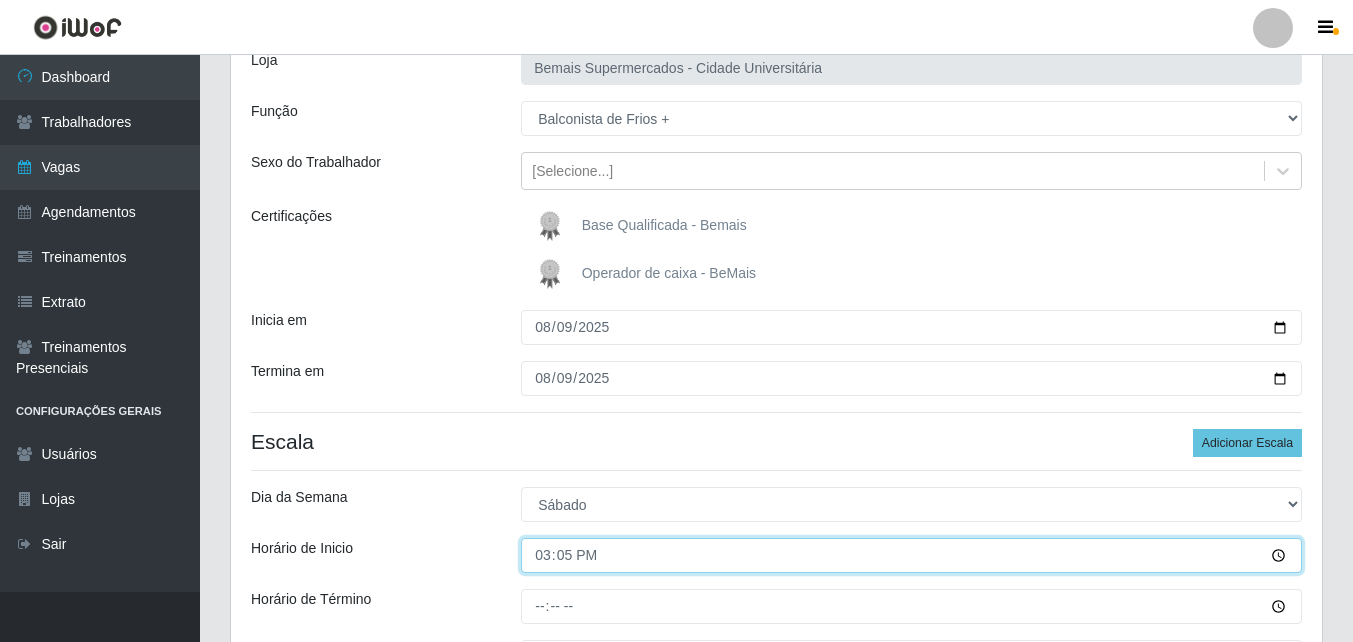 click on "15:05" at bounding box center (911, 555) 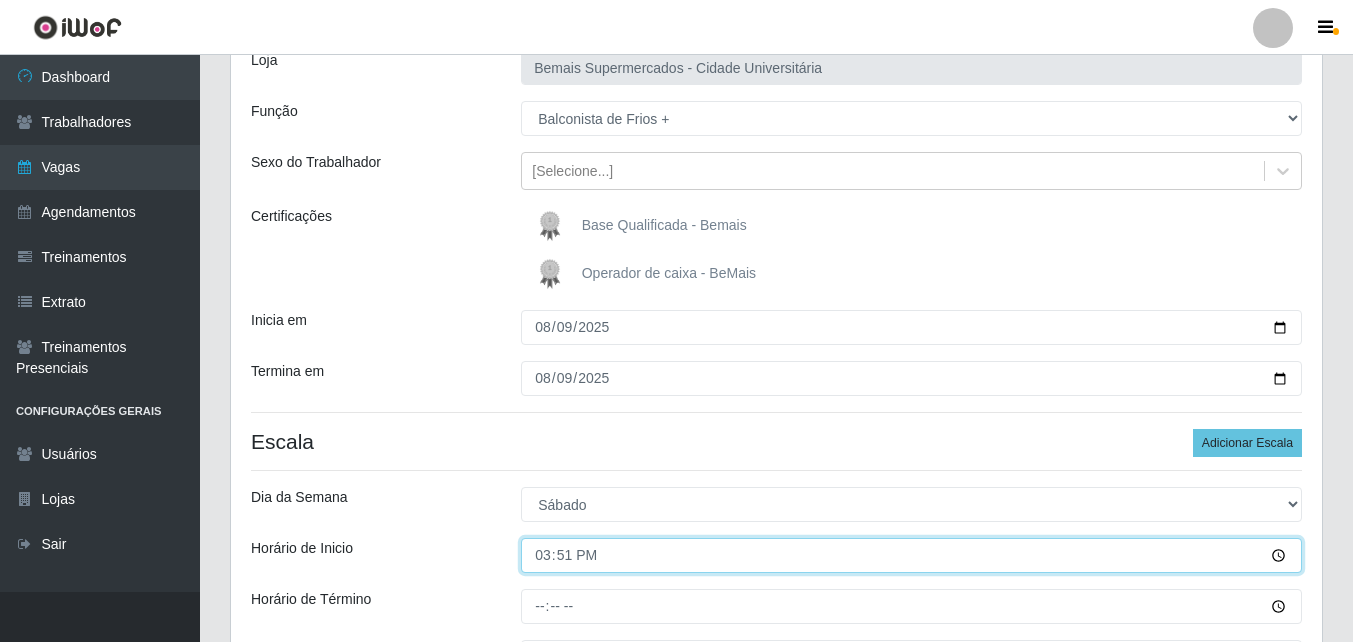 type on "15:15" 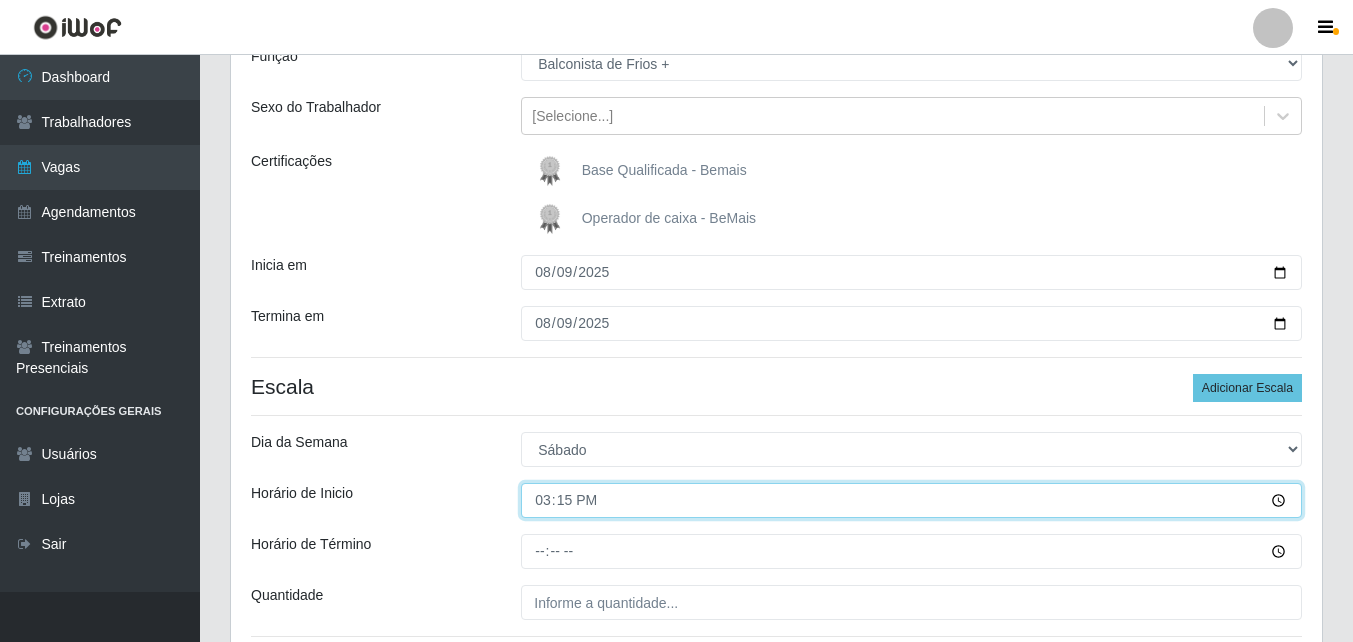 scroll, scrollTop: 242, scrollLeft: 0, axis: vertical 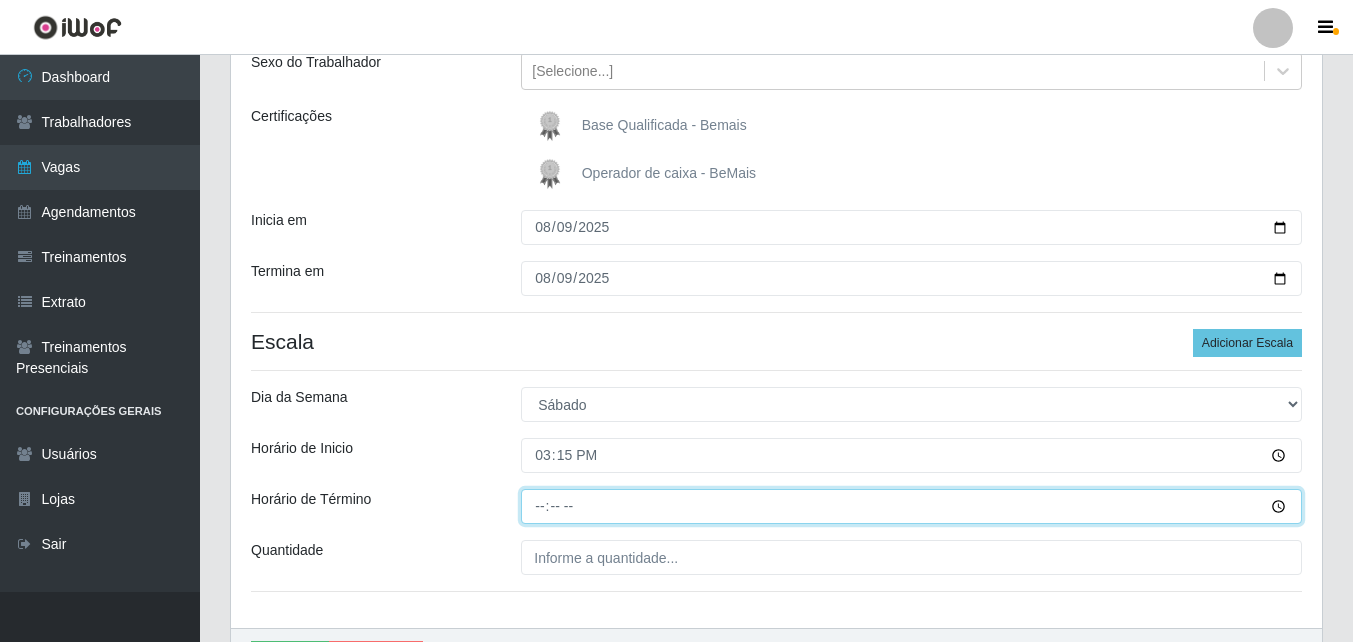 click on "Horário de Término" at bounding box center [911, 506] 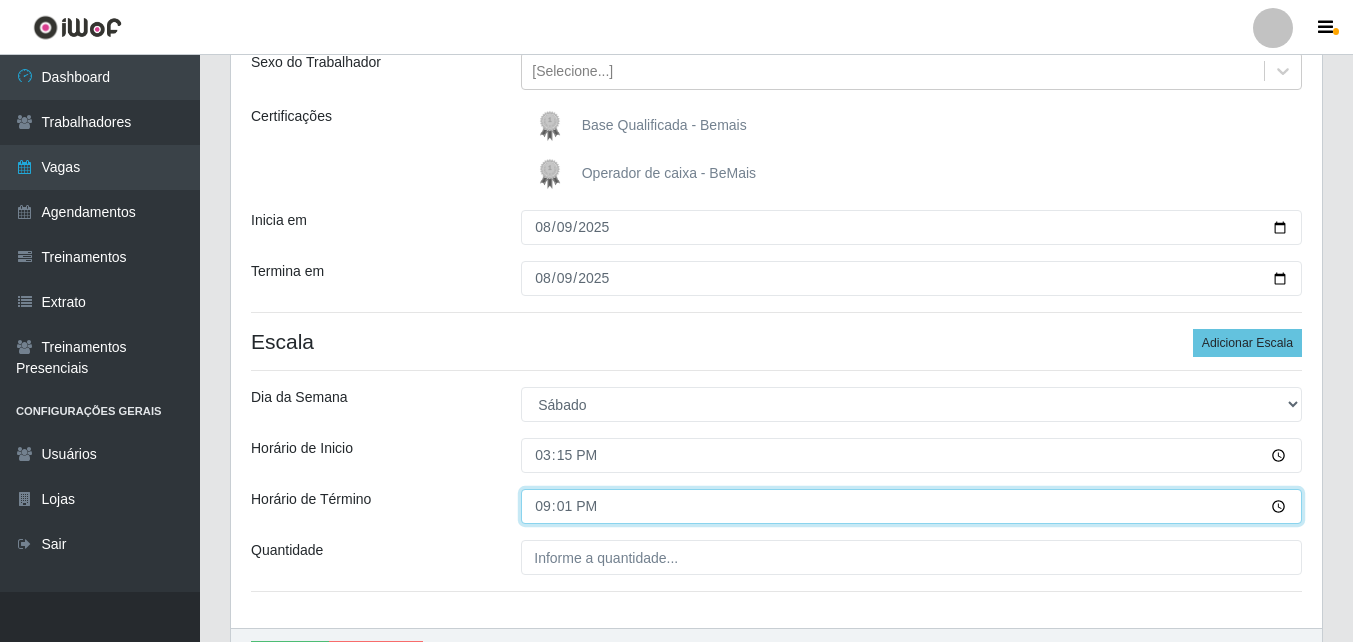type on "21:15" 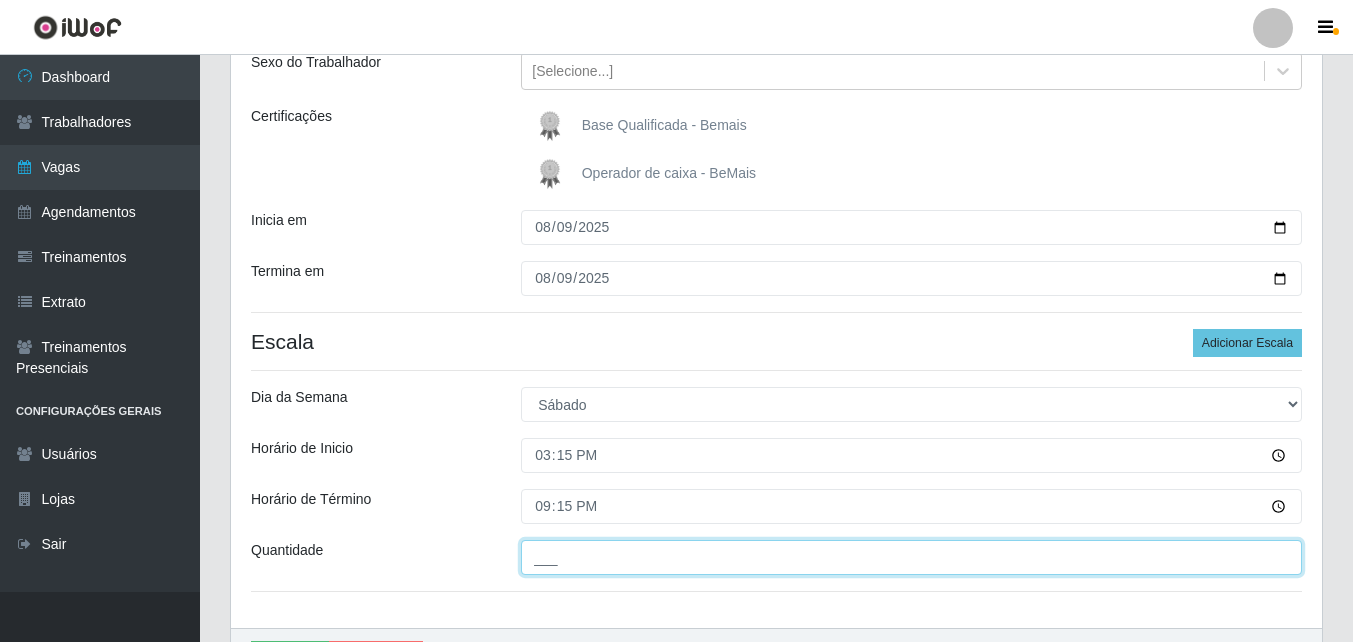 click on "___" at bounding box center (911, 557) 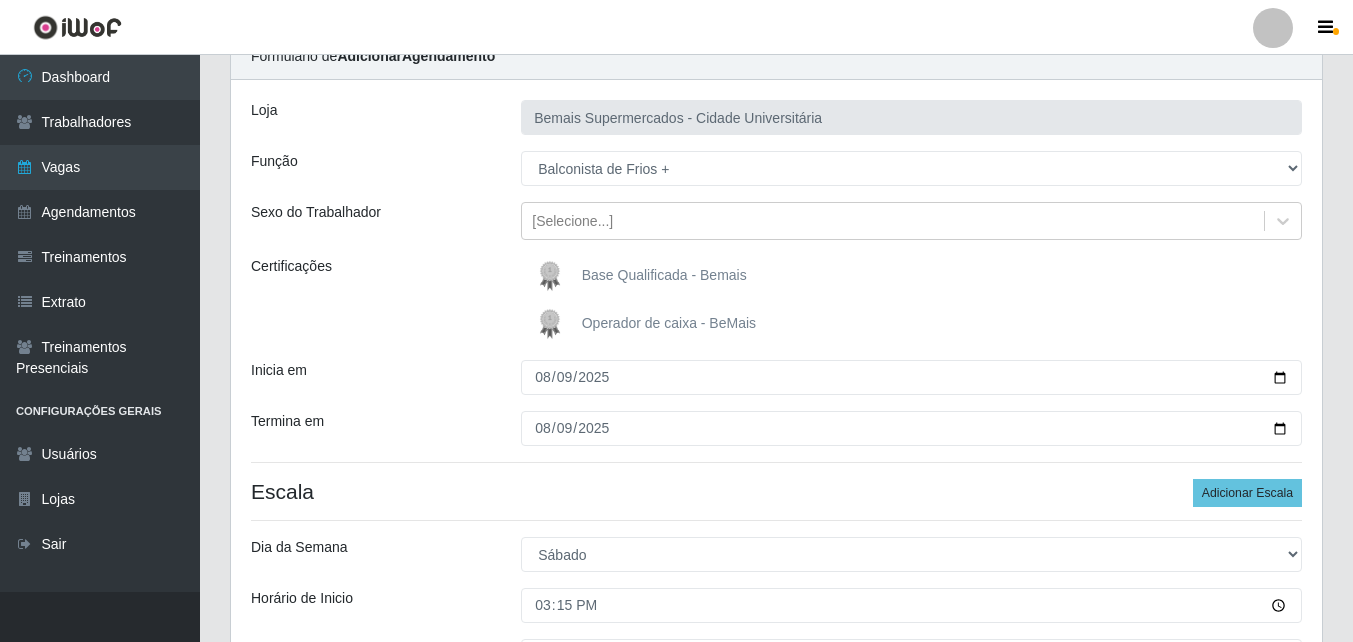 scroll, scrollTop: 363, scrollLeft: 0, axis: vertical 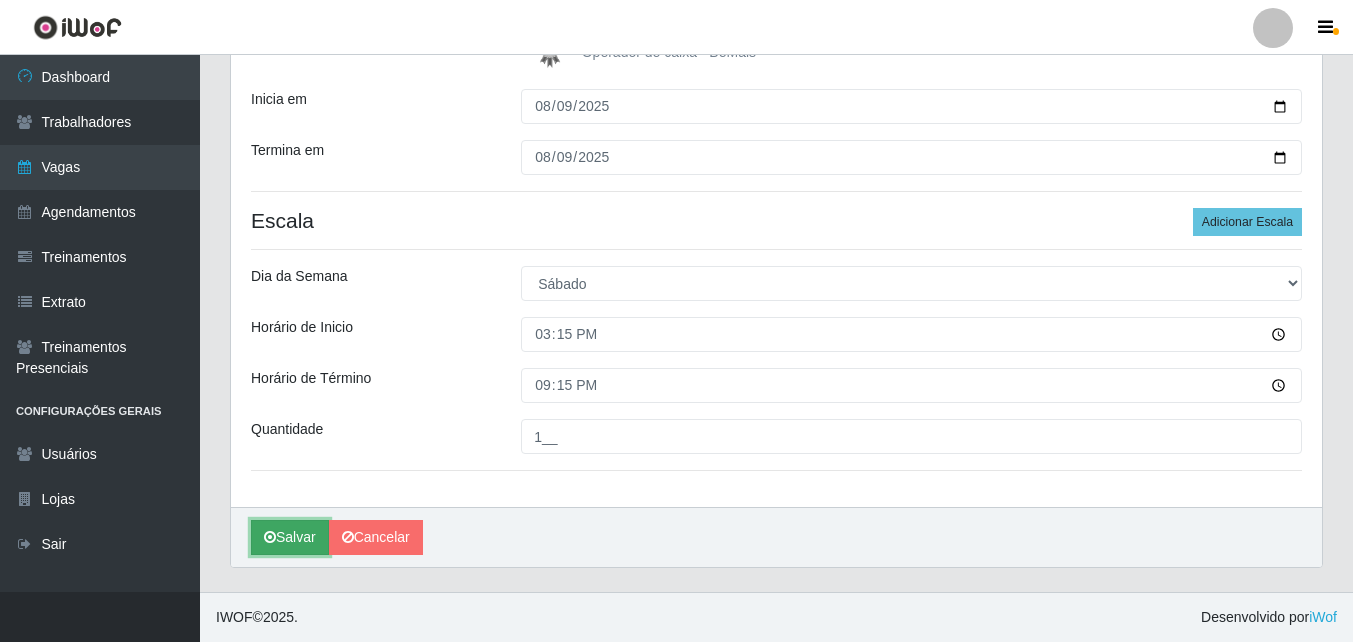 click on "Salvar" at bounding box center (290, 537) 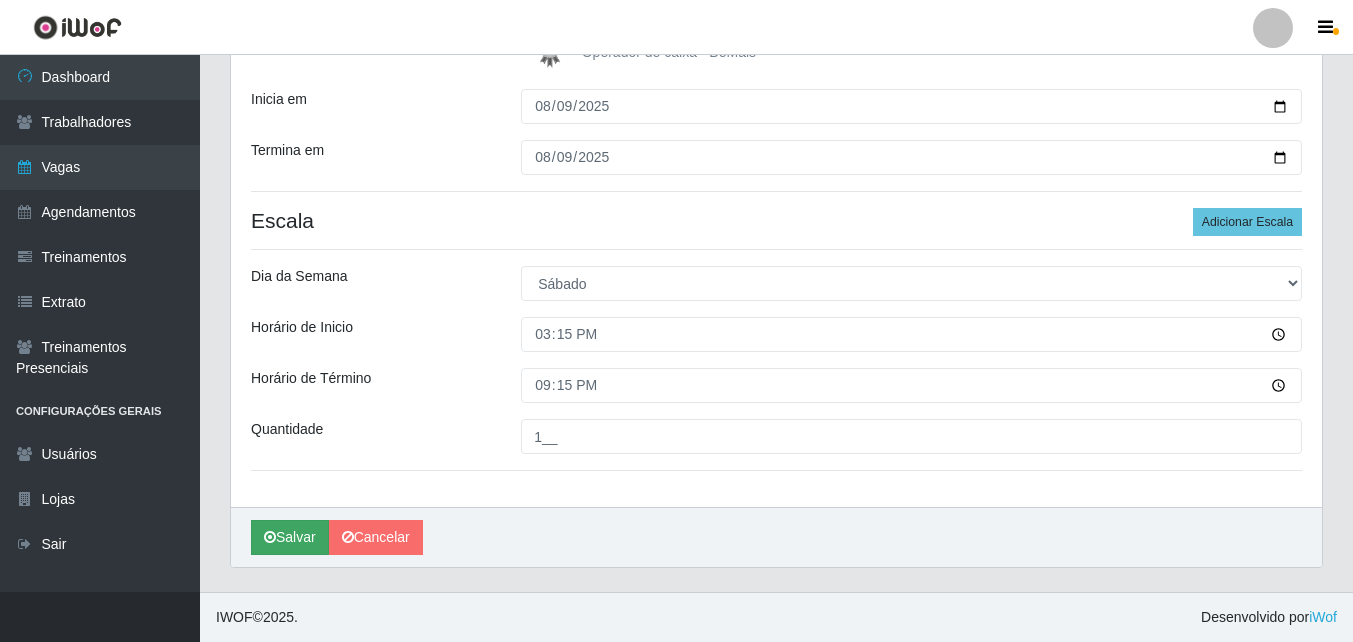 scroll, scrollTop: 0, scrollLeft: 0, axis: both 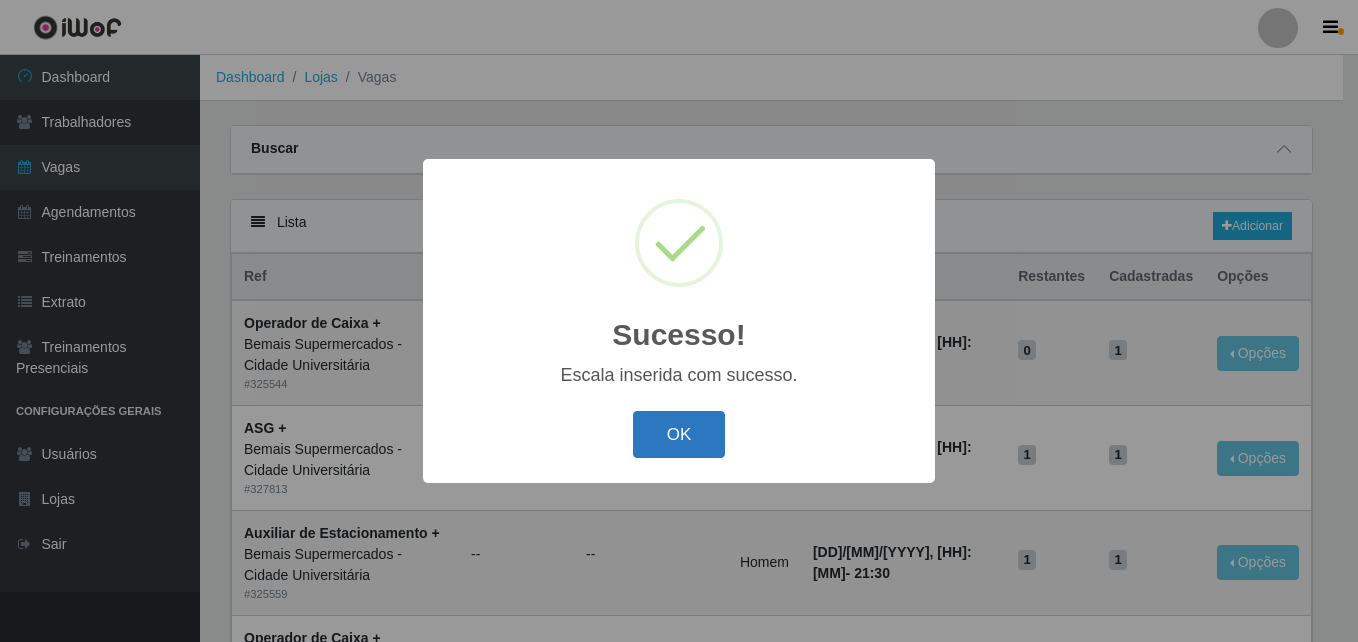 click on "OK" at bounding box center (679, 434) 